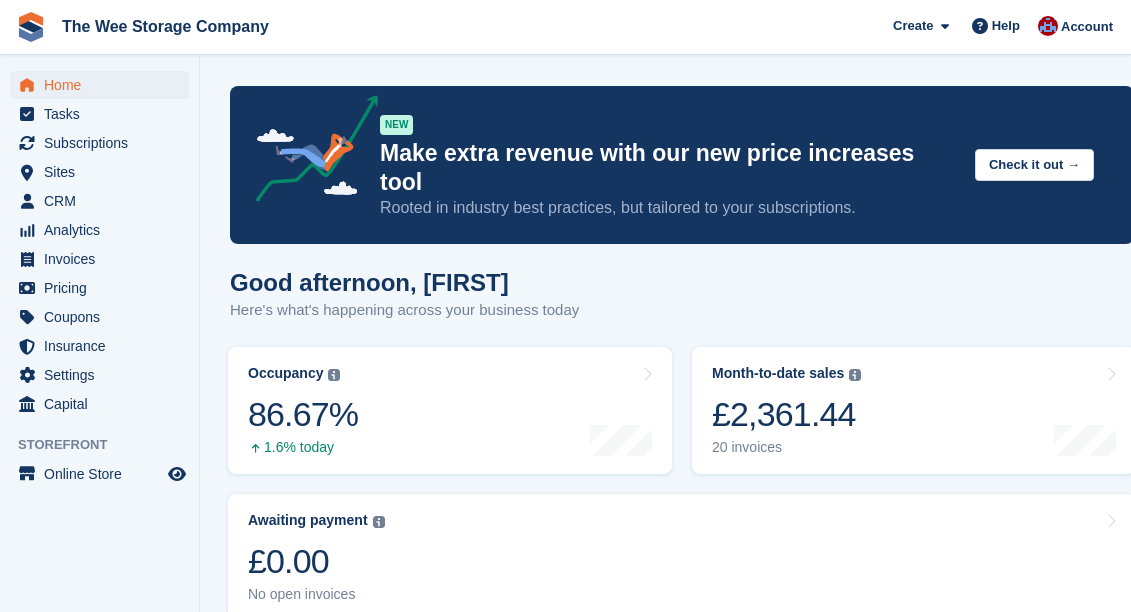 scroll, scrollTop: 583, scrollLeft: 0, axis: vertical 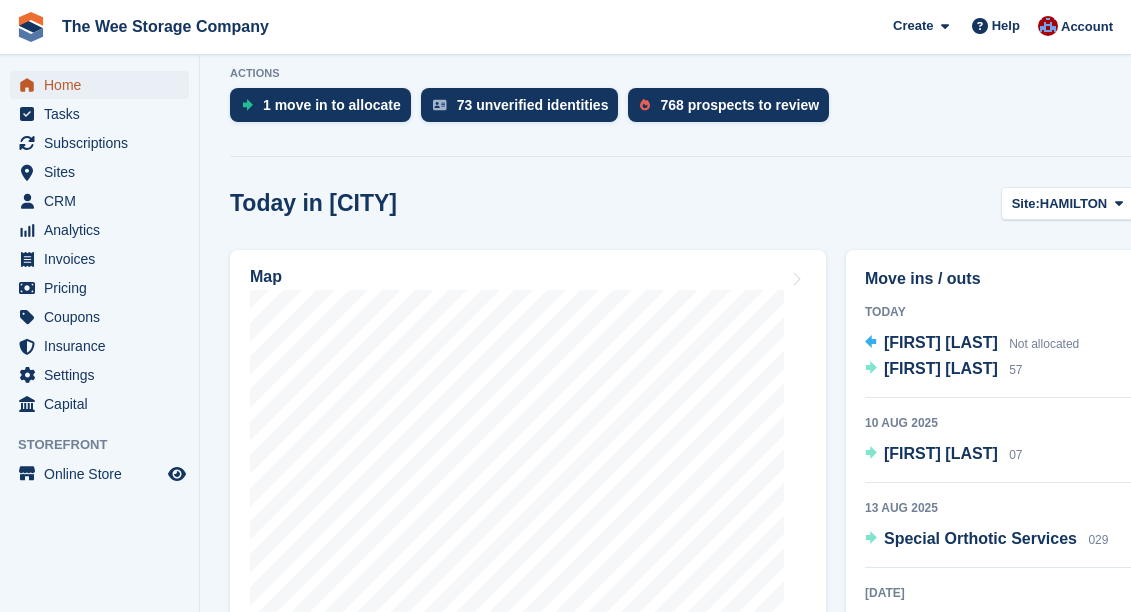click on "Home" at bounding box center [104, 85] 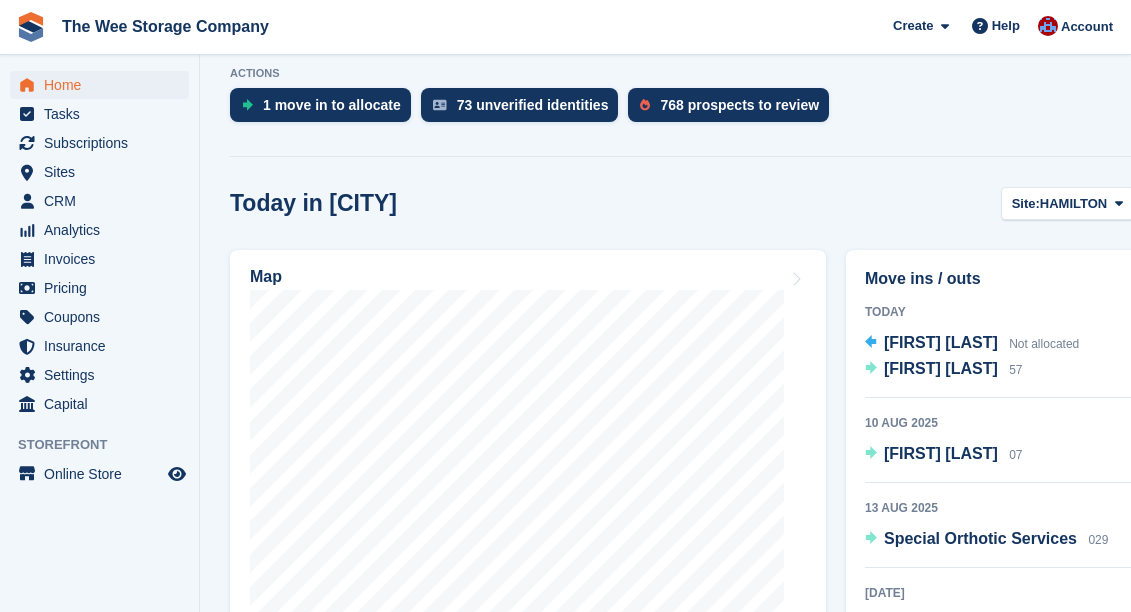 scroll, scrollTop: 0, scrollLeft: 0, axis: both 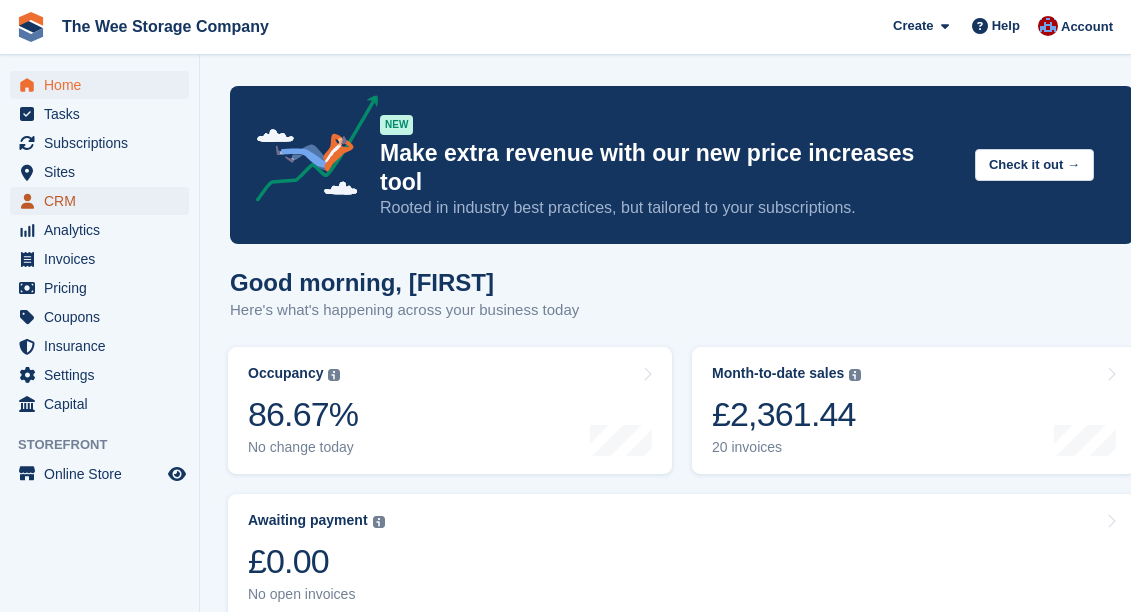 click on "CRM" at bounding box center (104, 201) 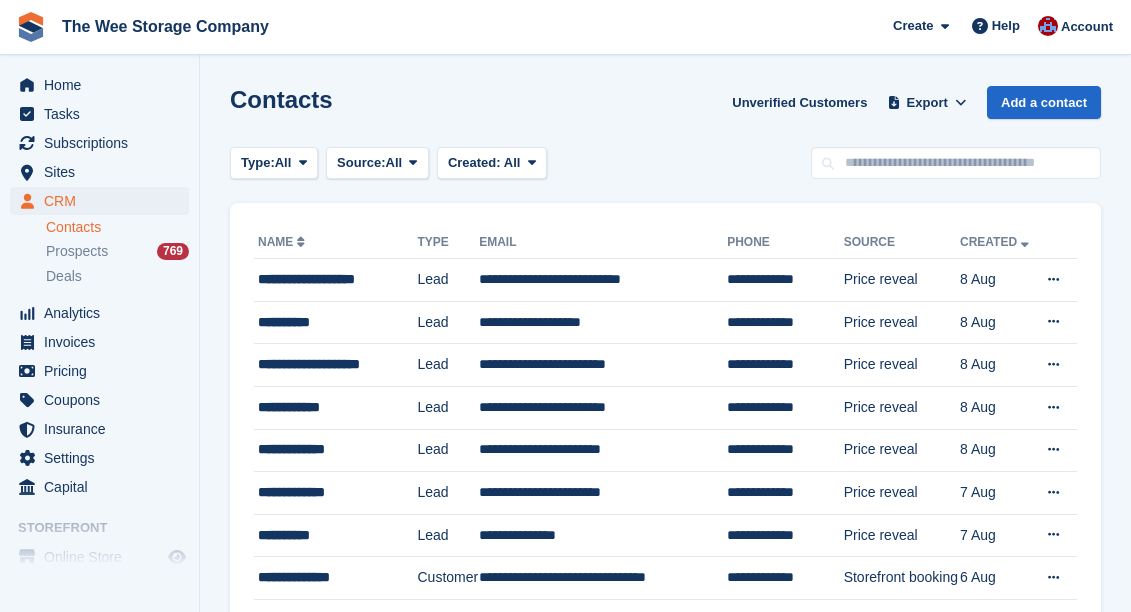 scroll, scrollTop: 0, scrollLeft: 0, axis: both 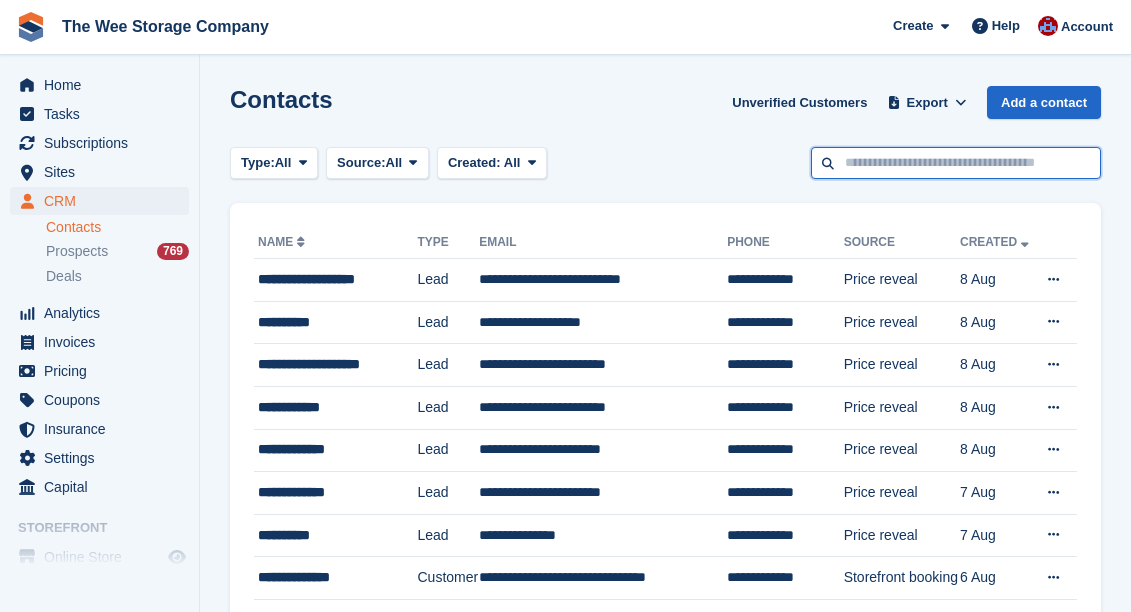 click at bounding box center [956, 163] 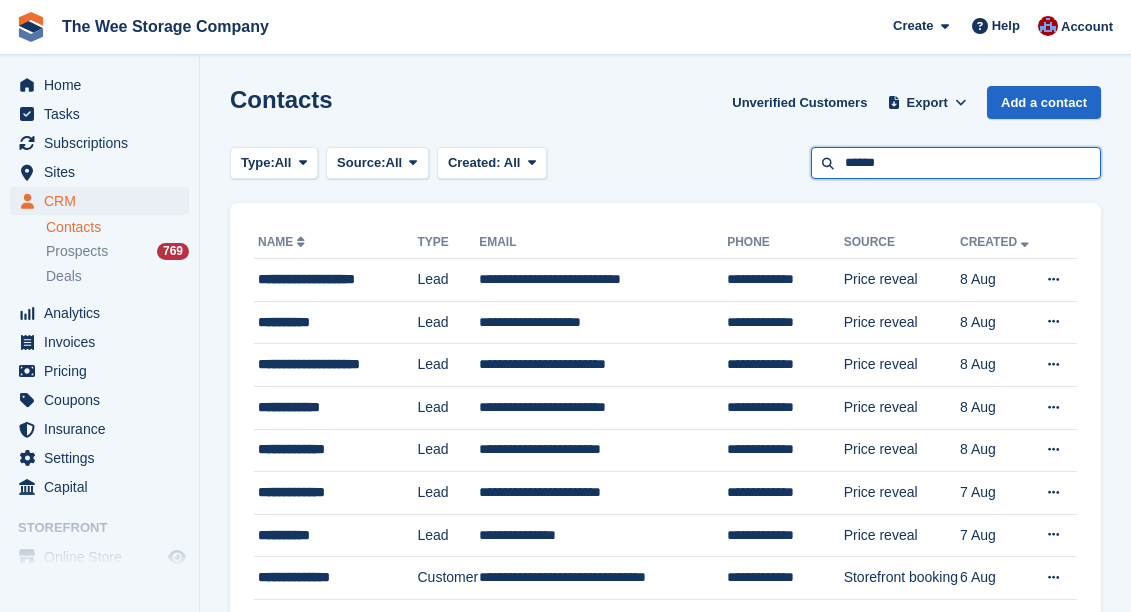 type on "******" 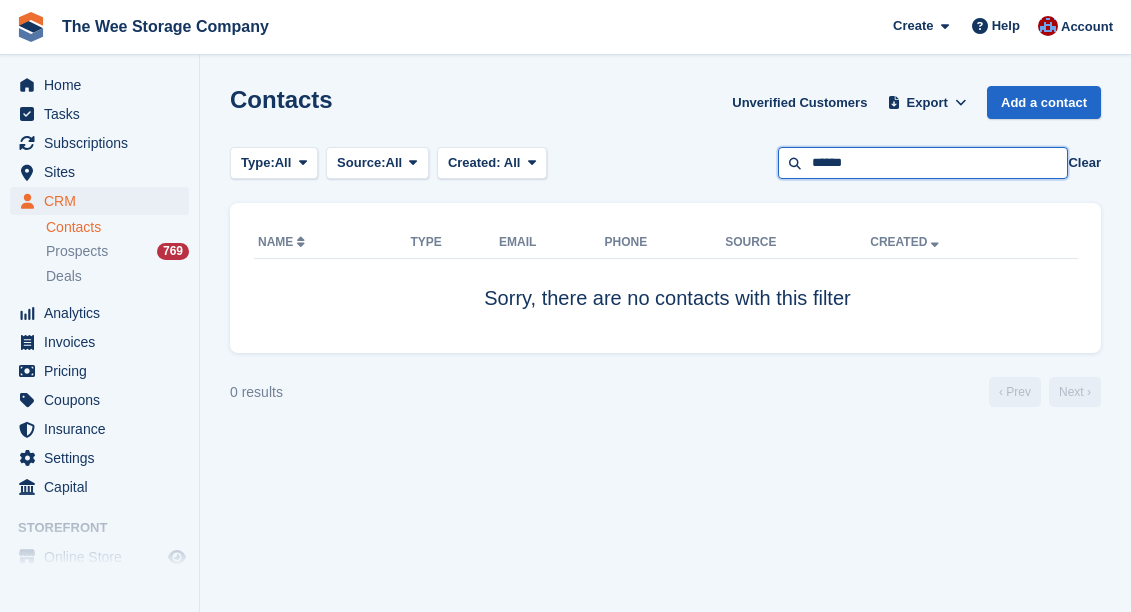 drag, startPoint x: 887, startPoint y: 167, endPoint x: 700, endPoint y: 167, distance: 187 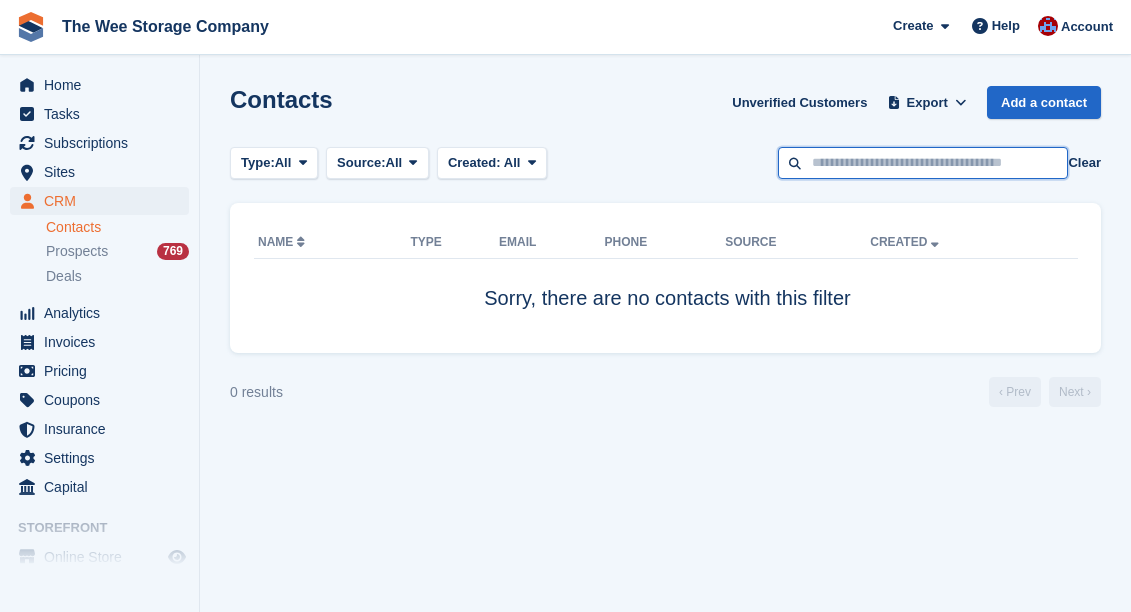 type 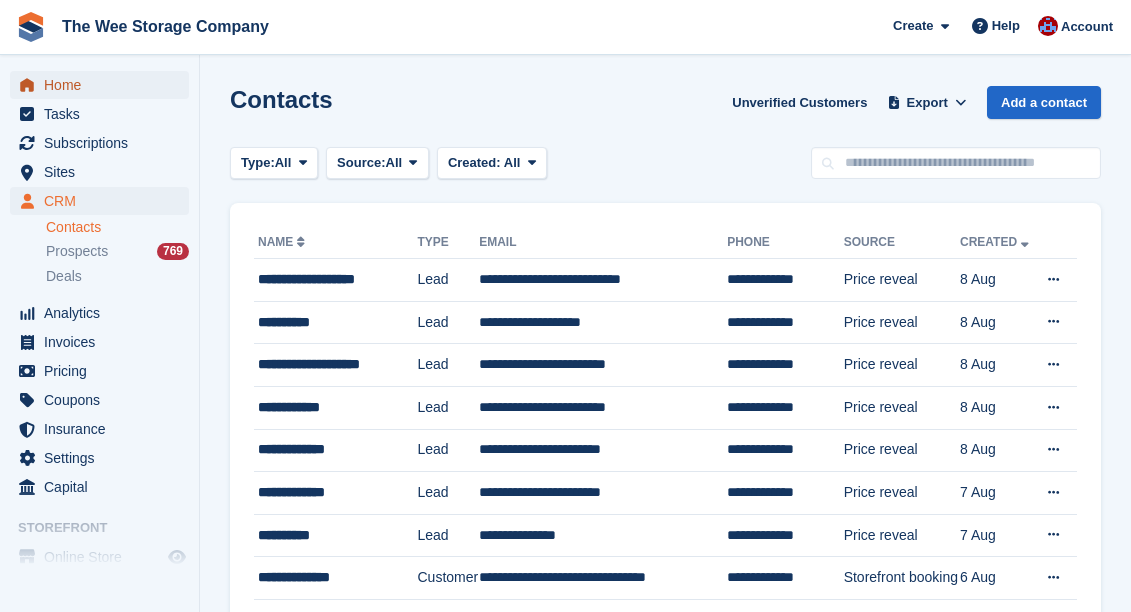 click on "Home" at bounding box center (104, 85) 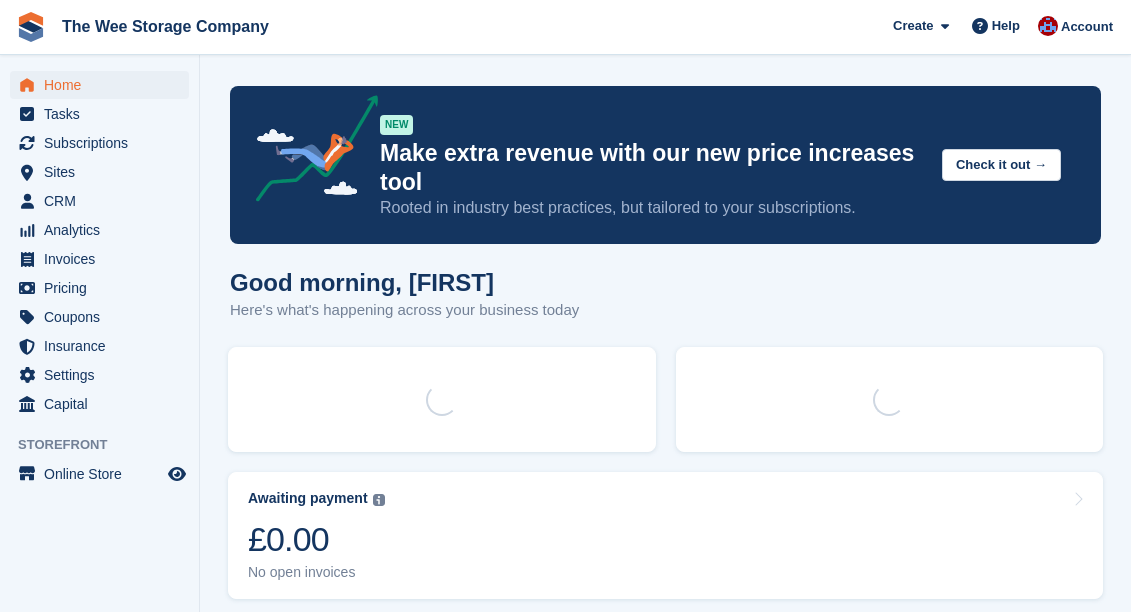scroll, scrollTop: 0, scrollLeft: 0, axis: both 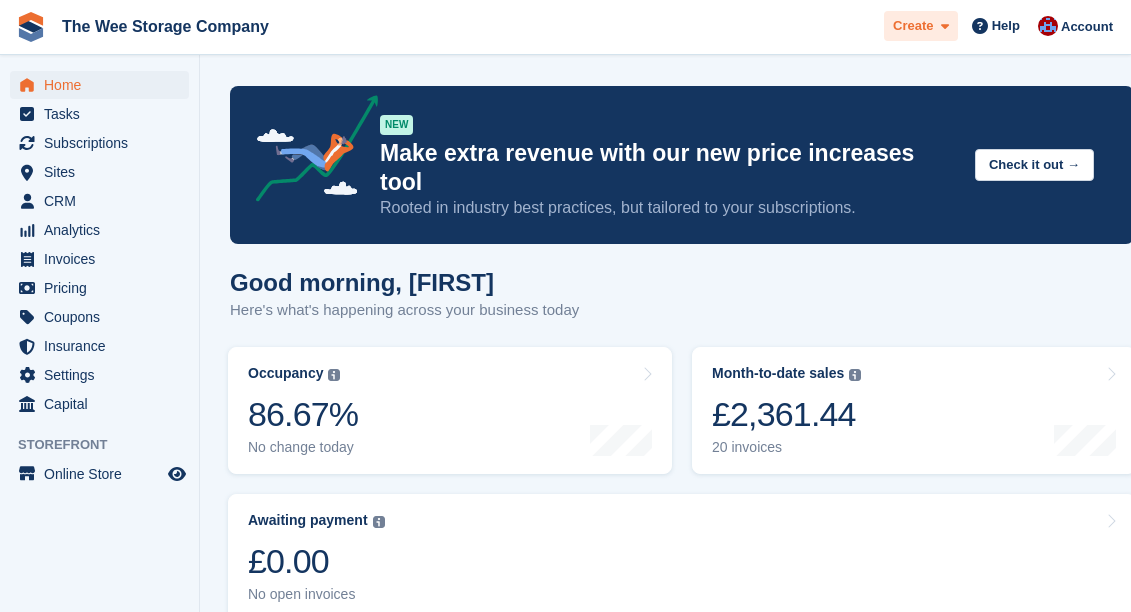 click at bounding box center (941, 26) 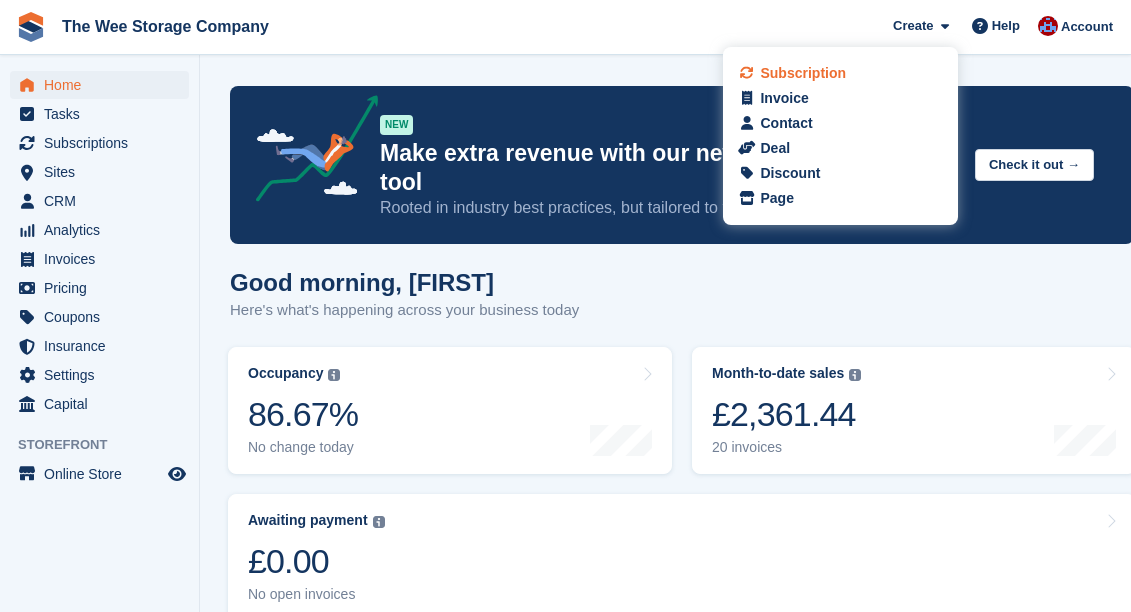 click on "Subscription" at bounding box center [803, 73] 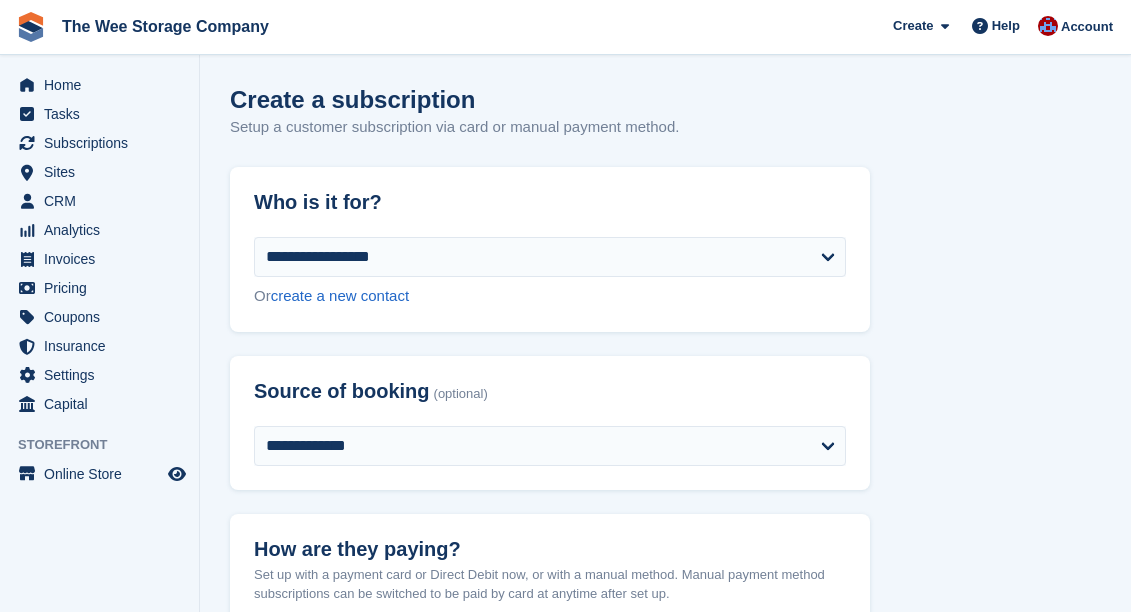 scroll, scrollTop: 0, scrollLeft: 0, axis: both 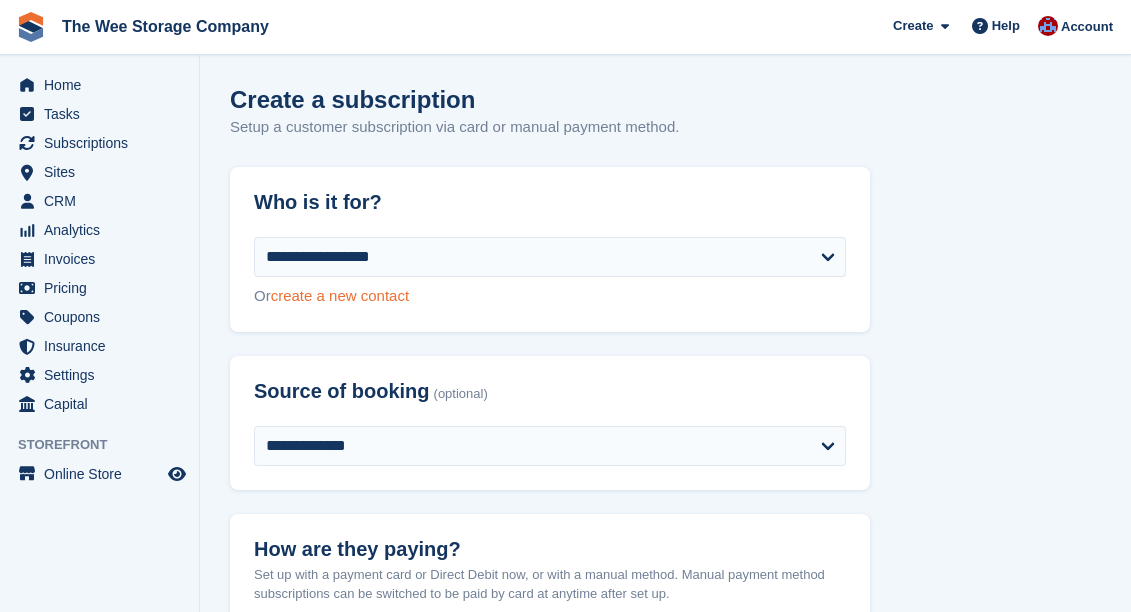 click on "create a new contact" at bounding box center (340, 295) 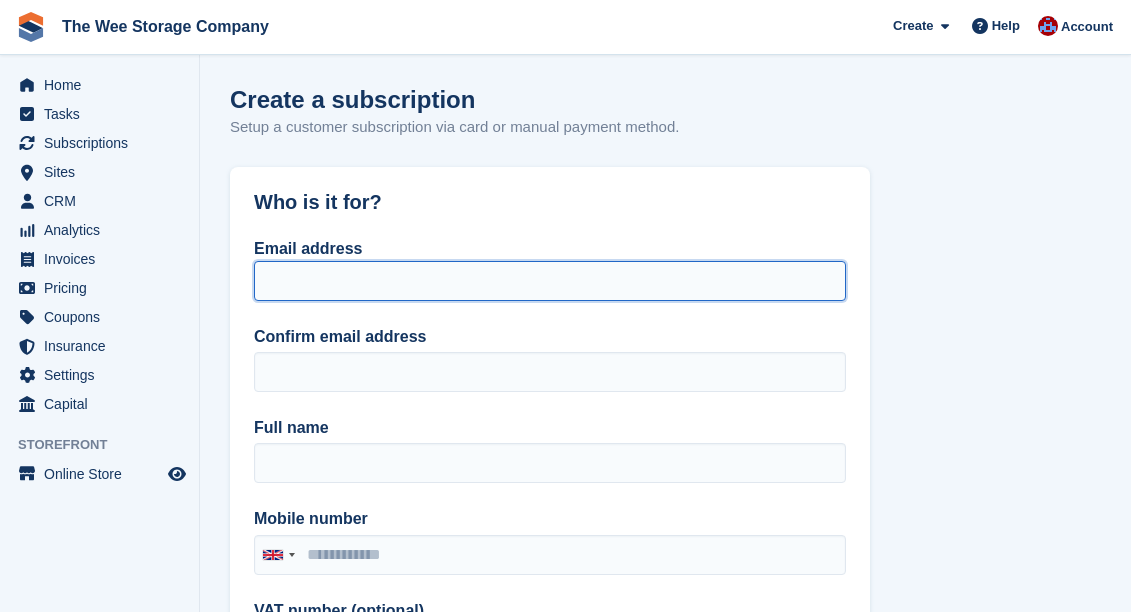 click on "Email address" at bounding box center (550, 281) 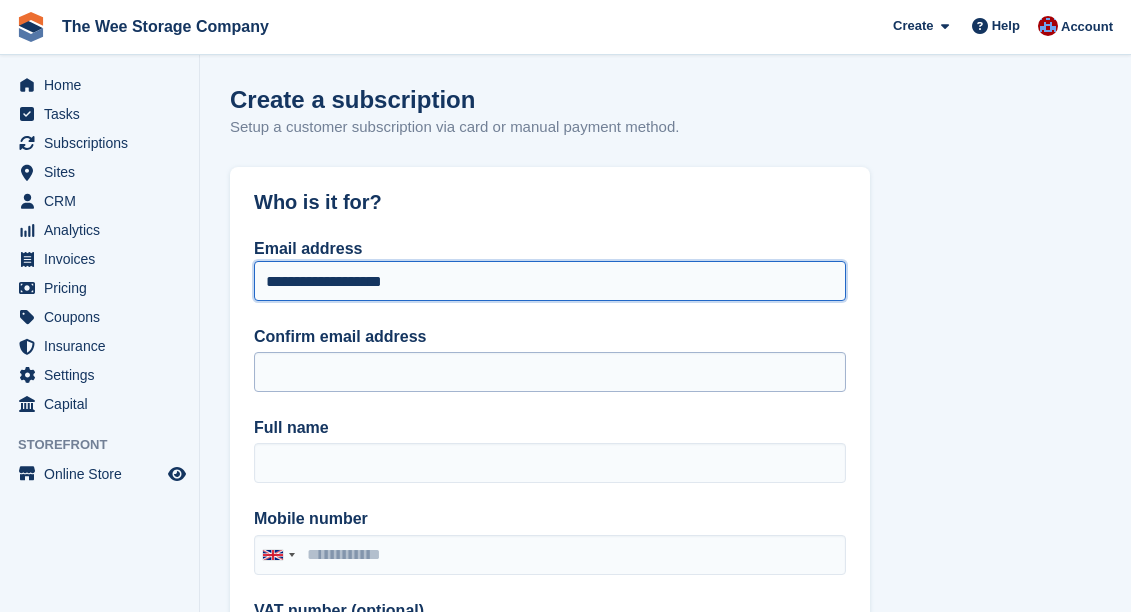 type on "**********" 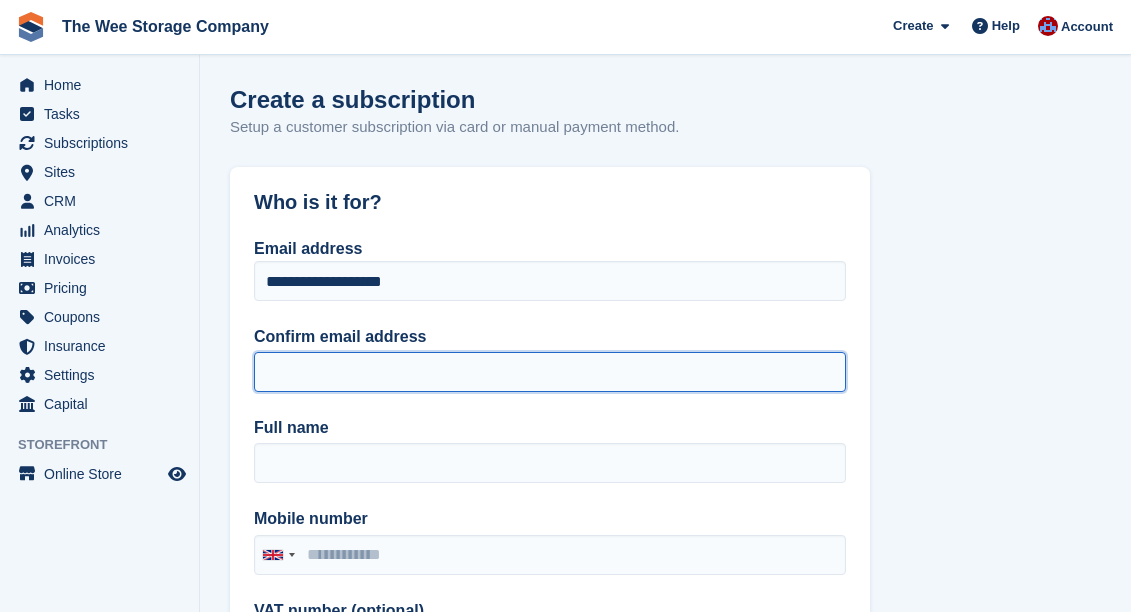 click on "Confirm email address" at bounding box center [550, 372] 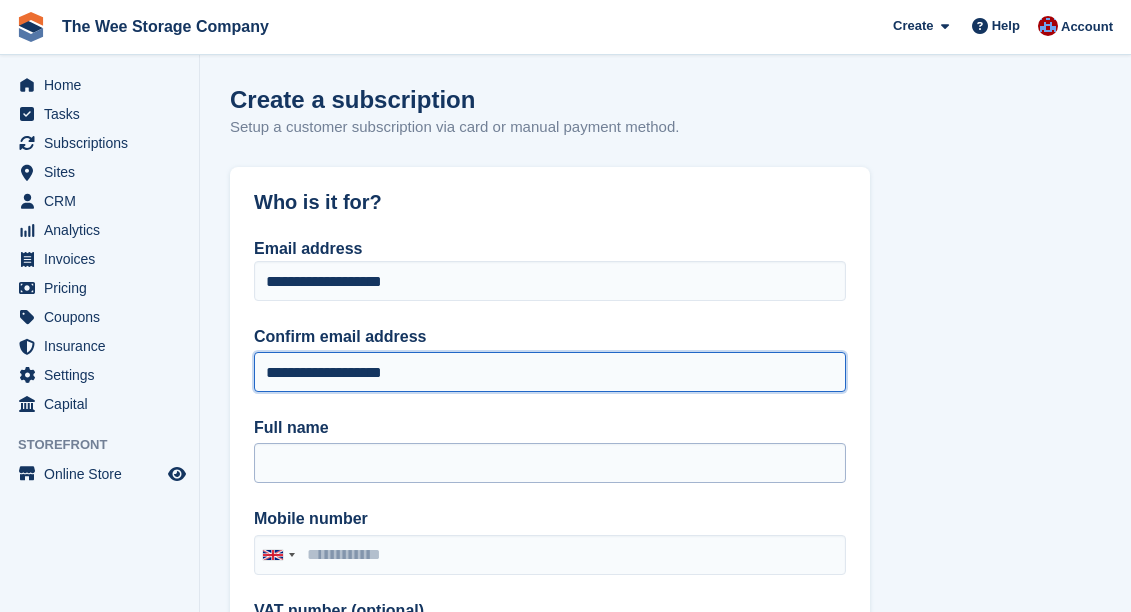 type on "**********" 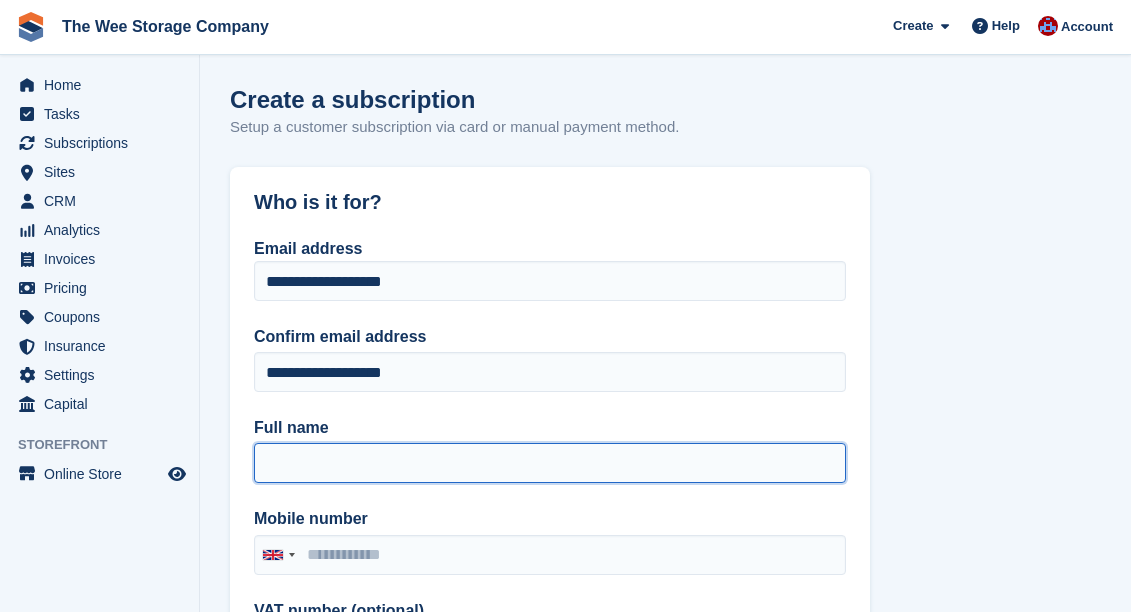 click on "Full name" at bounding box center (550, 463) 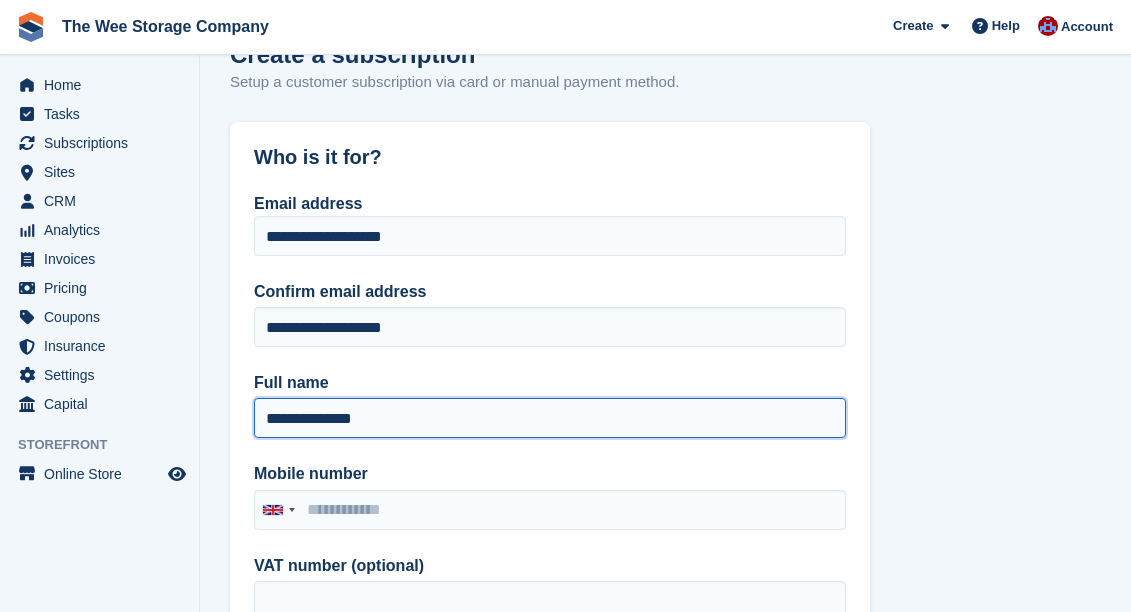 scroll, scrollTop: 46, scrollLeft: 0, axis: vertical 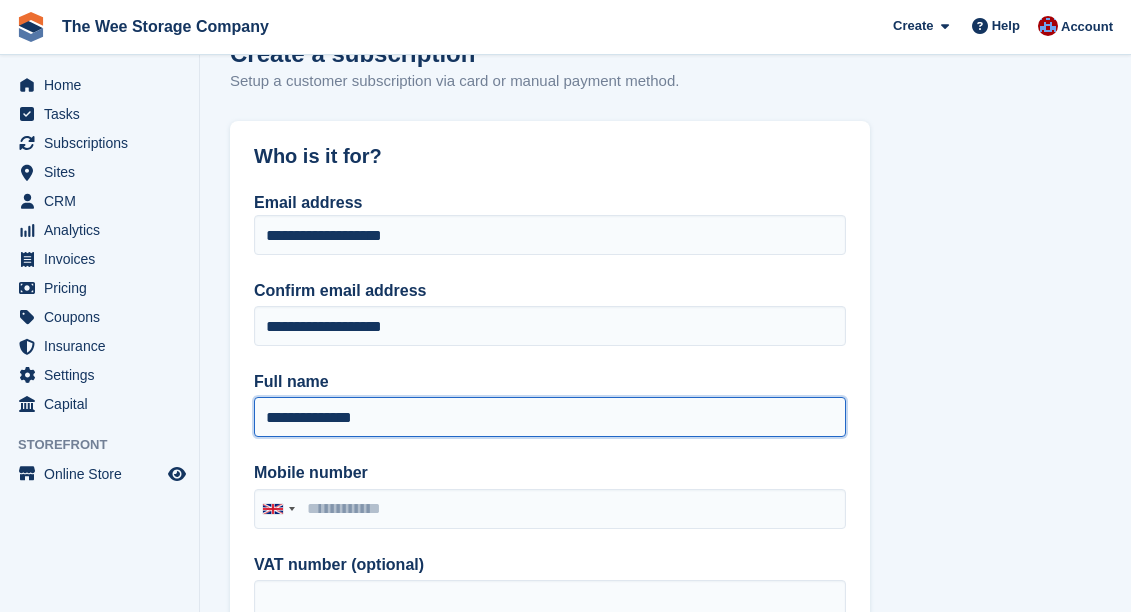 click on "**********" at bounding box center (550, 417) 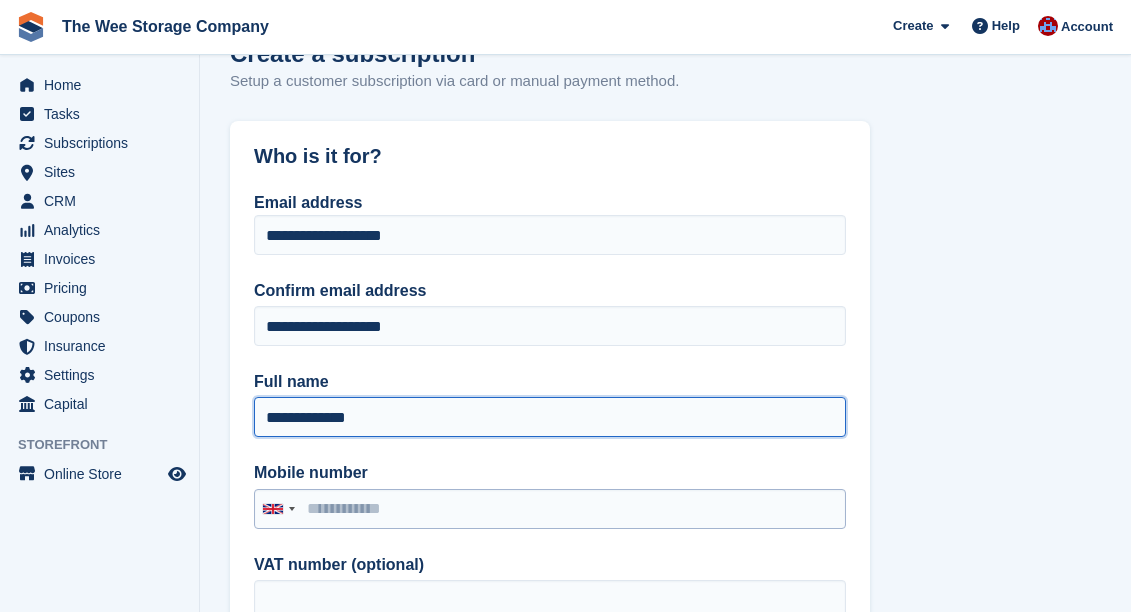 type on "**********" 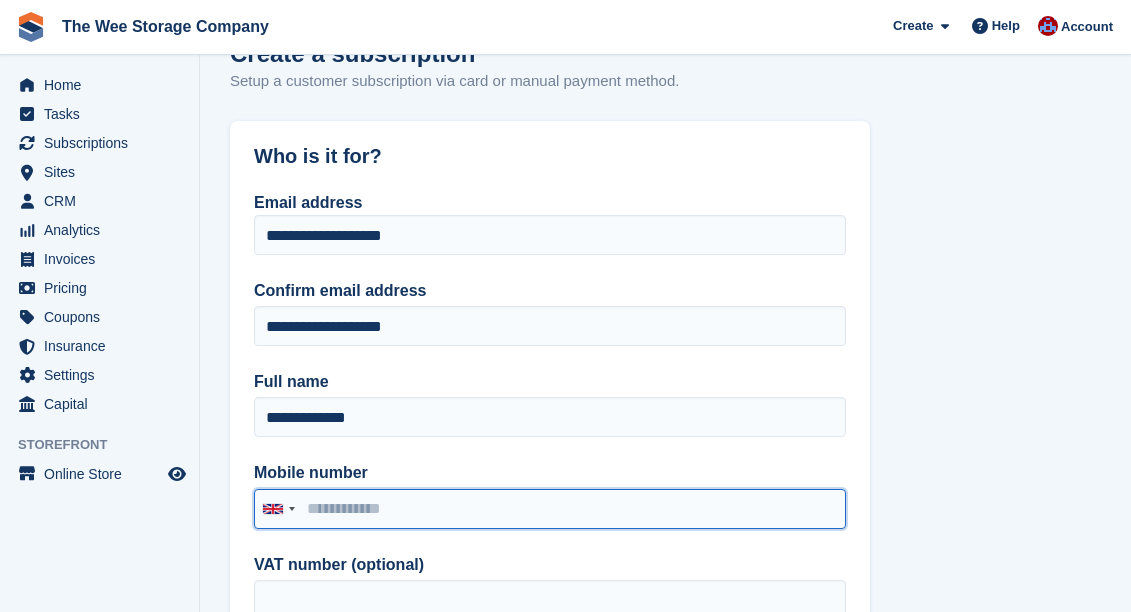 click on "Mobile number" at bounding box center [550, 509] 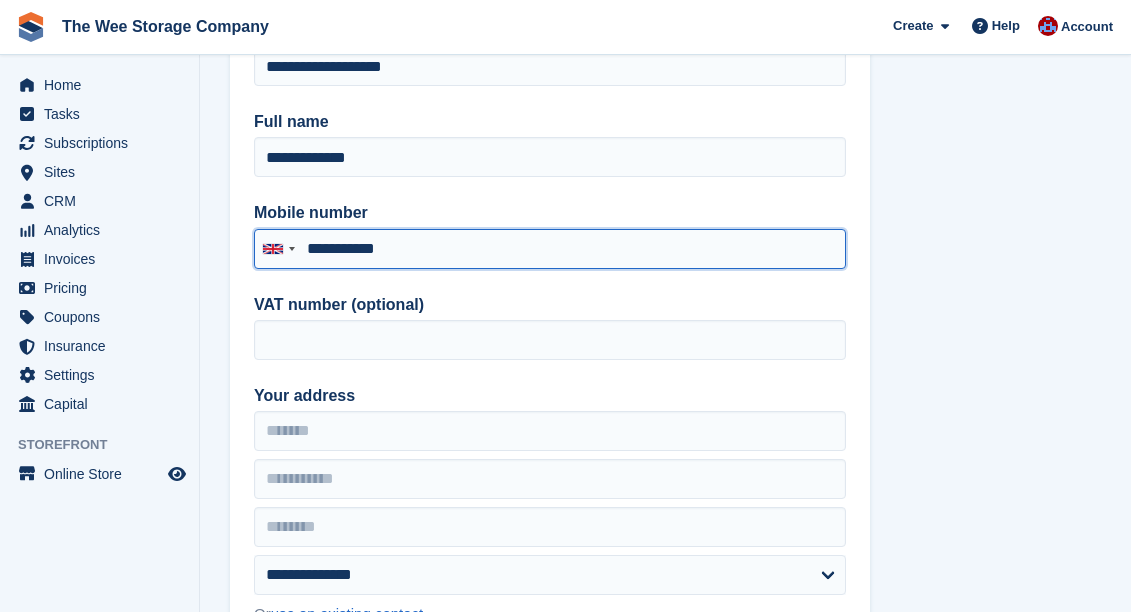 scroll, scrollTop: 310, scrollLeft: 0, axis: vertical 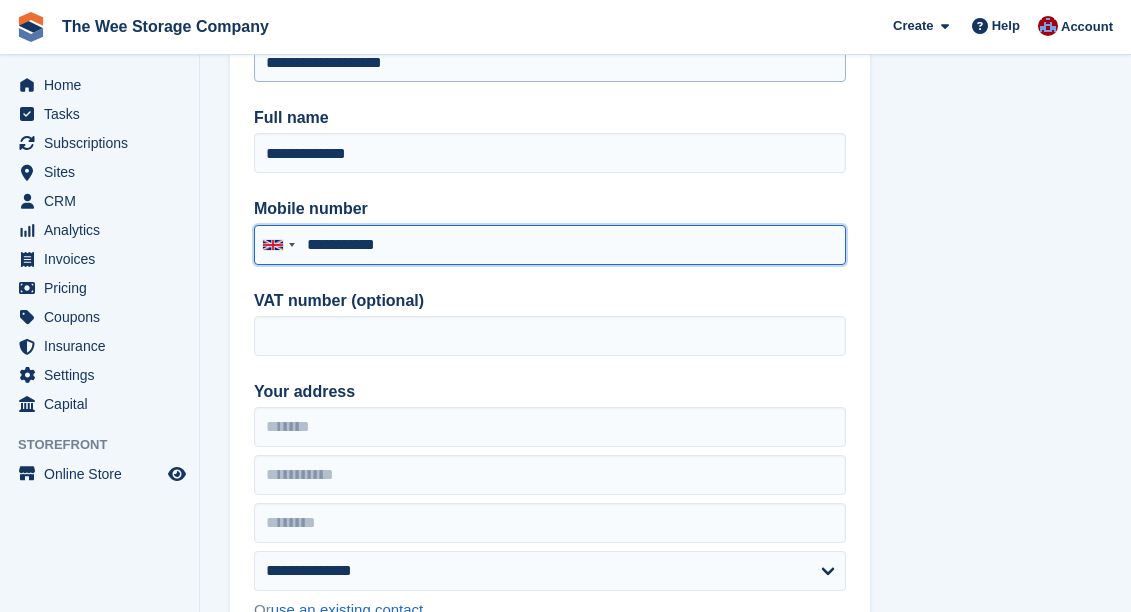type on "**********" 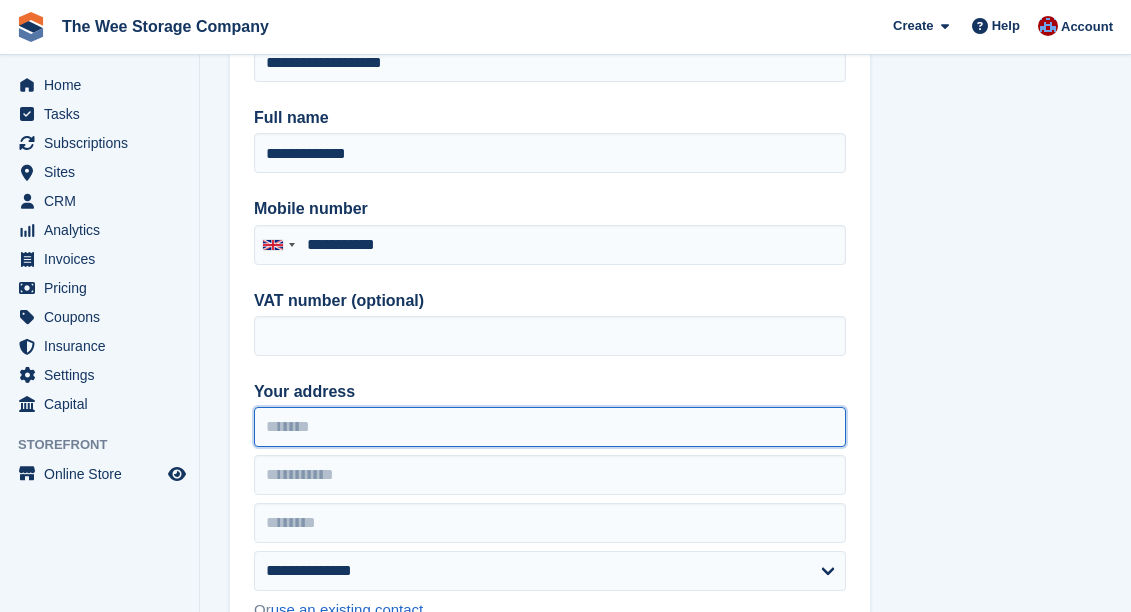 click on "Your address" at bounding box center [550, 427] 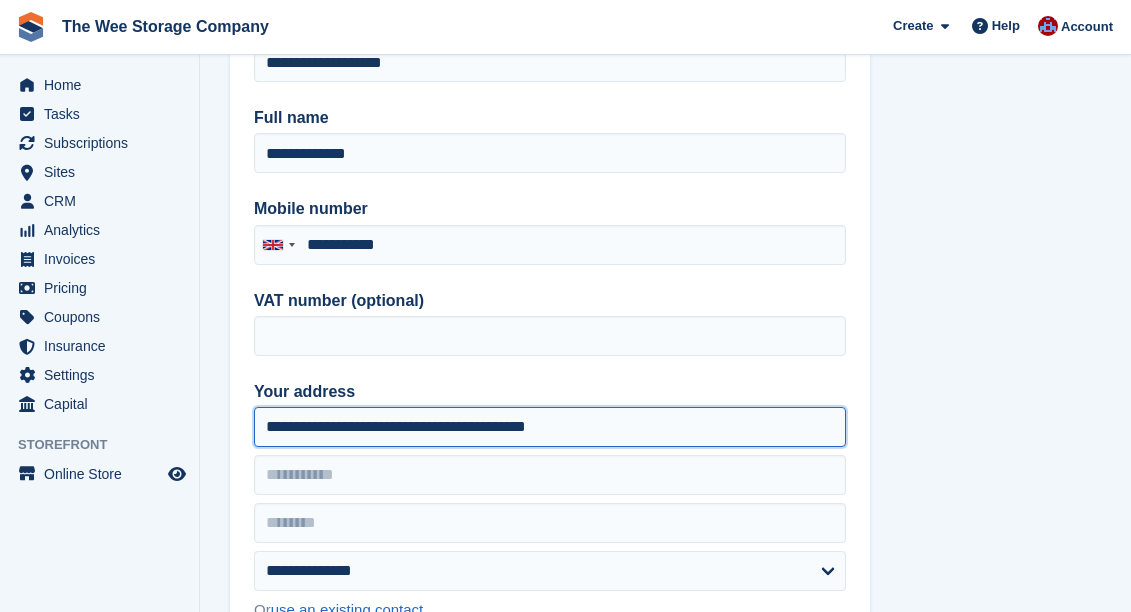 drag, startPoint x: 463, startPoint y: 429, endPoint x: 616, endPoint y: 442, distance: 153.5513 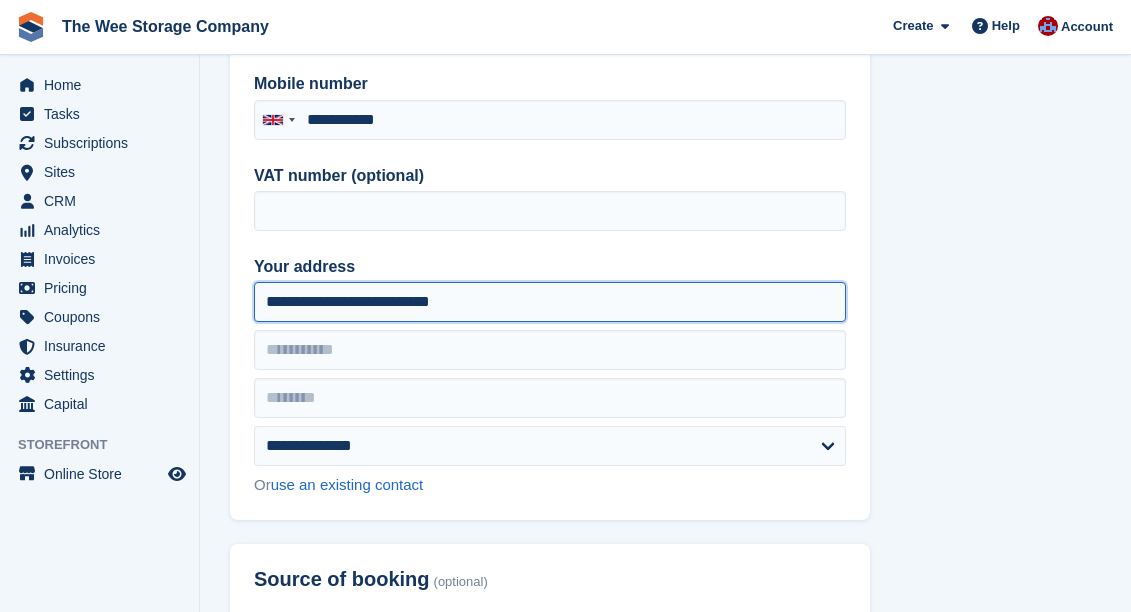 scroll, scrollTop: 439, scrollLeft: 0, axis: vertical 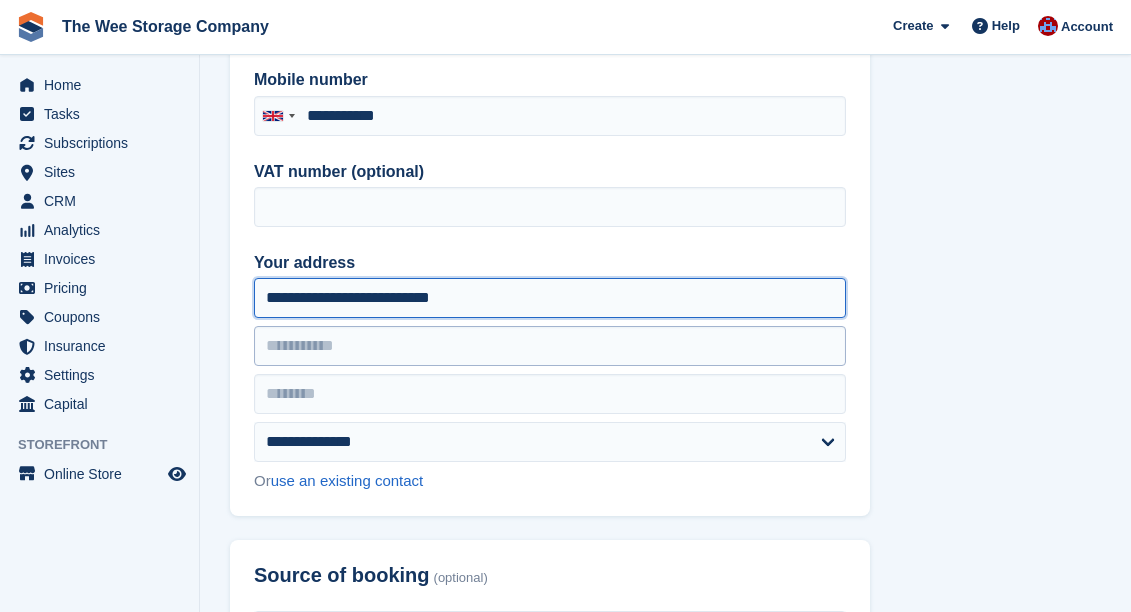 type on "**********" 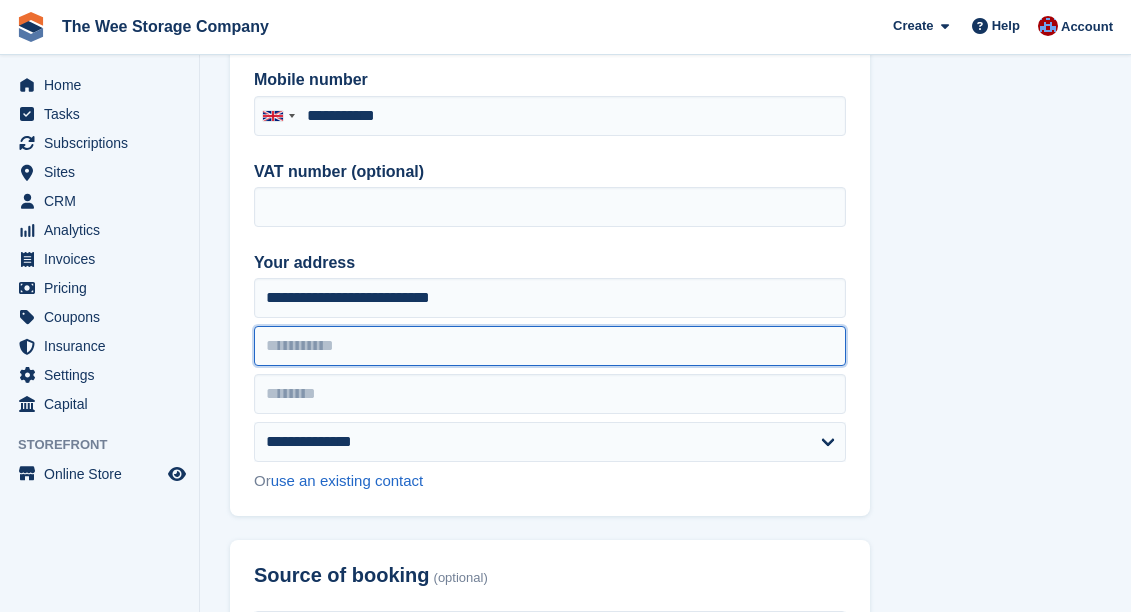 click at bounding box center [550, 346] 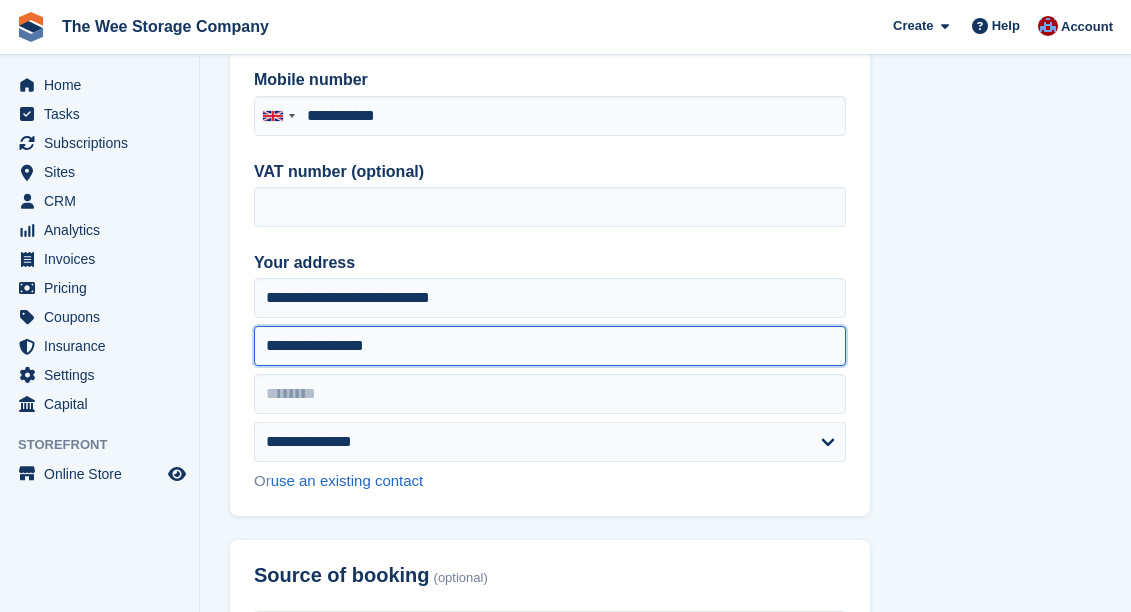 drag, startPoint x: 323, startPoint y: 344, endPoint x: 466, endPoint y: 346, distance: 143.01399 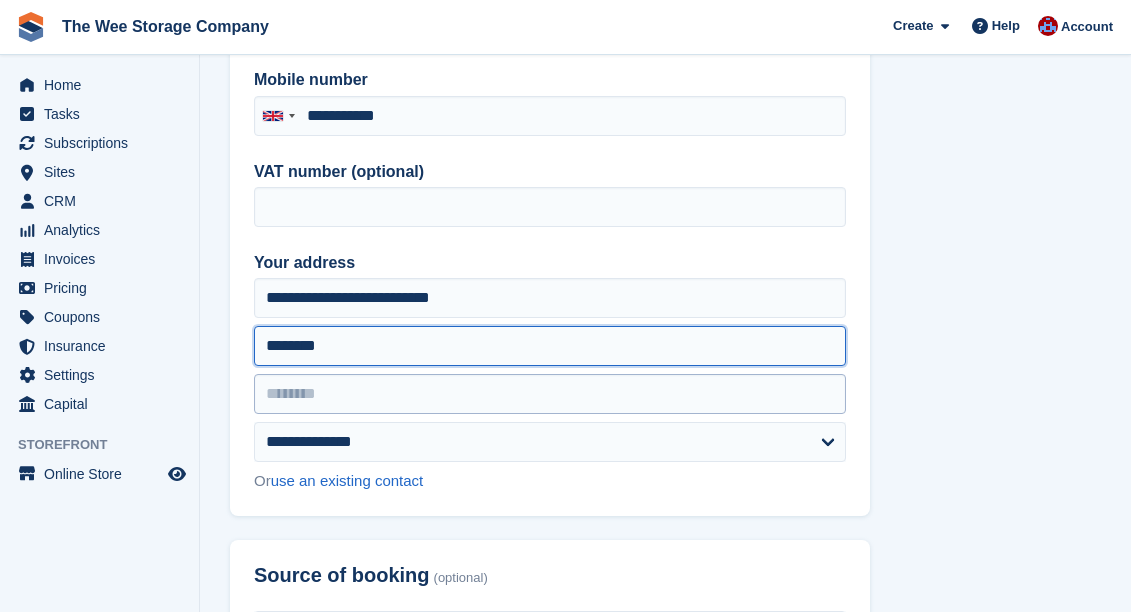 type on "******" 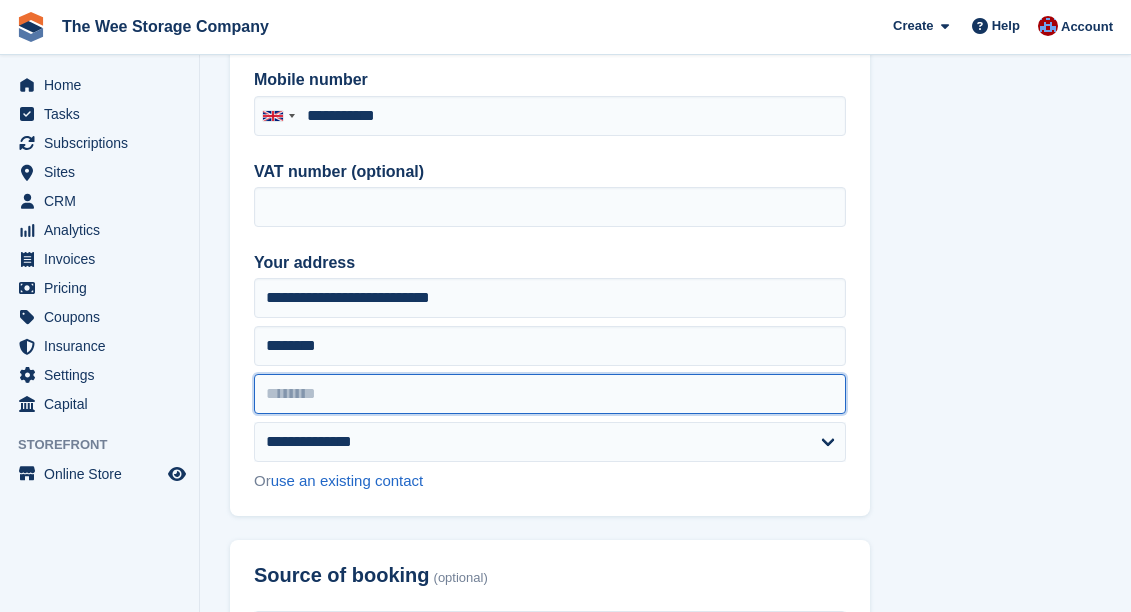 click at bounding box center (550, 394) 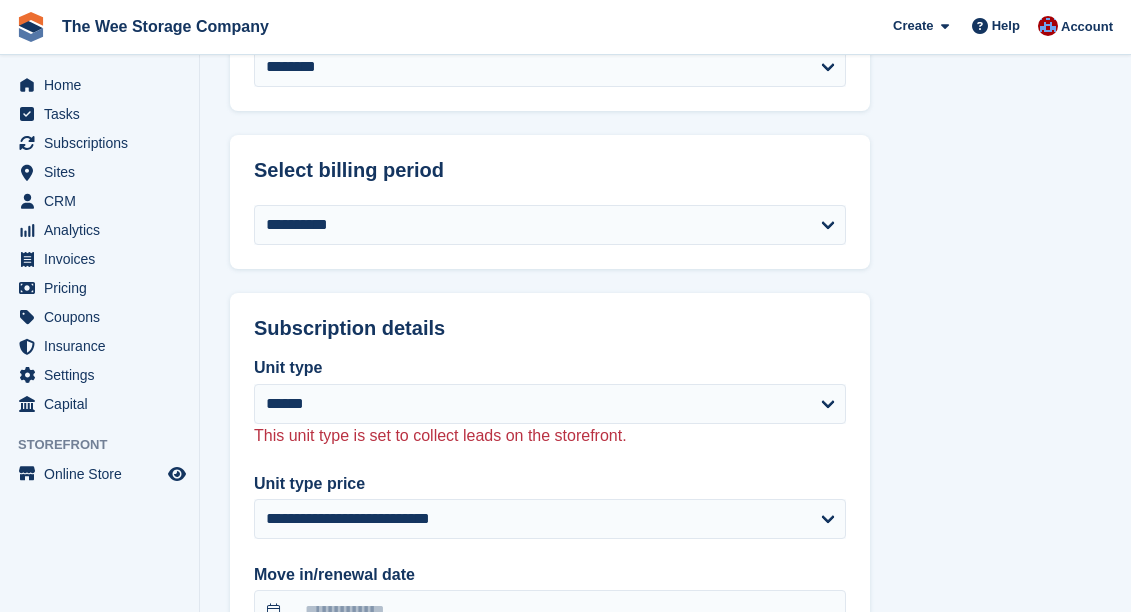 scroll, scrollTop: 1404, scrollLeft: 0, axis: vertical 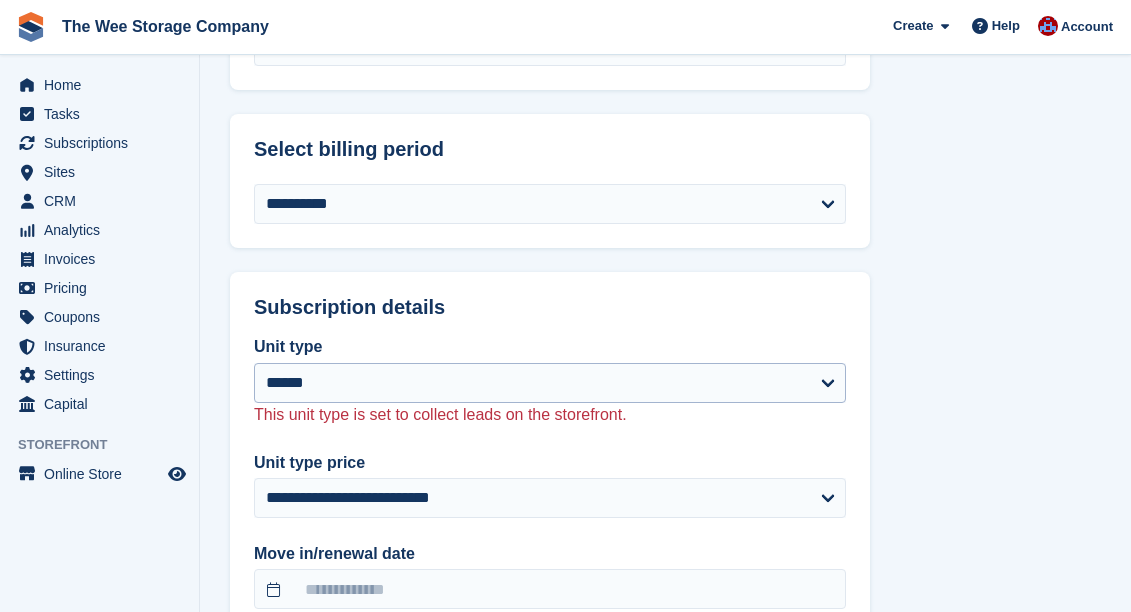 type on "********" 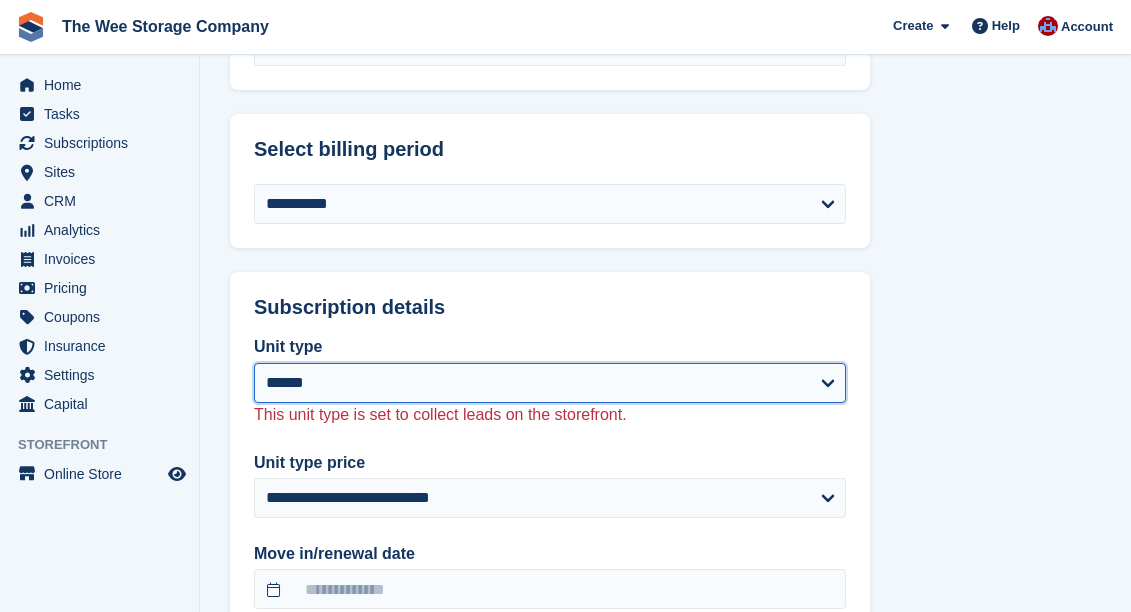 click on "[ADDRESS]" at bounding box center (550, 383) 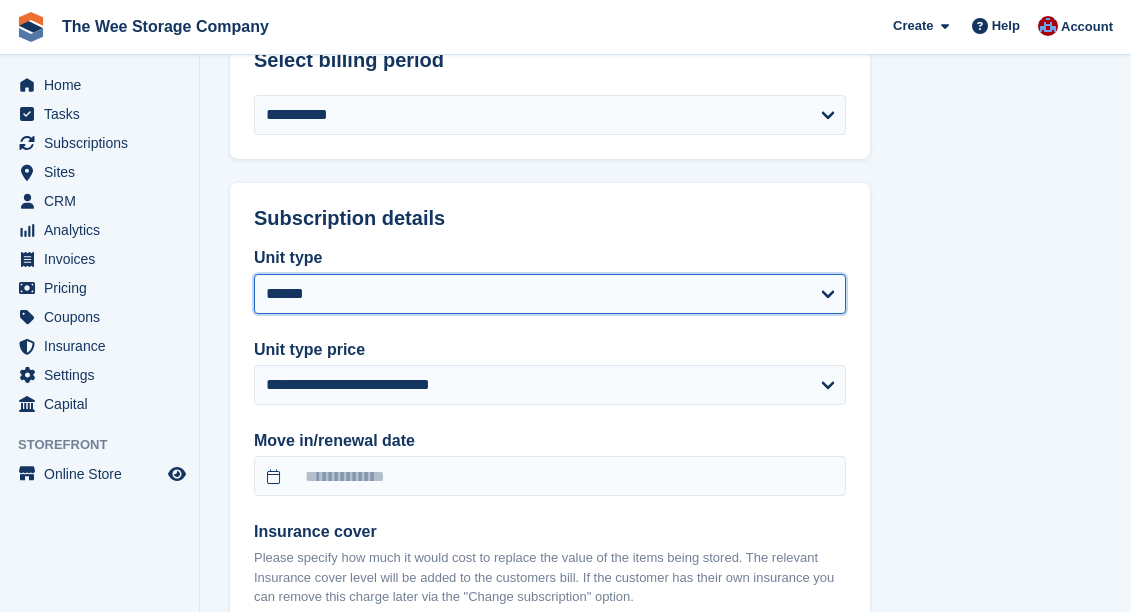 scroll, scrollTop: 1501, scrollLeft: 0, axis: vertical 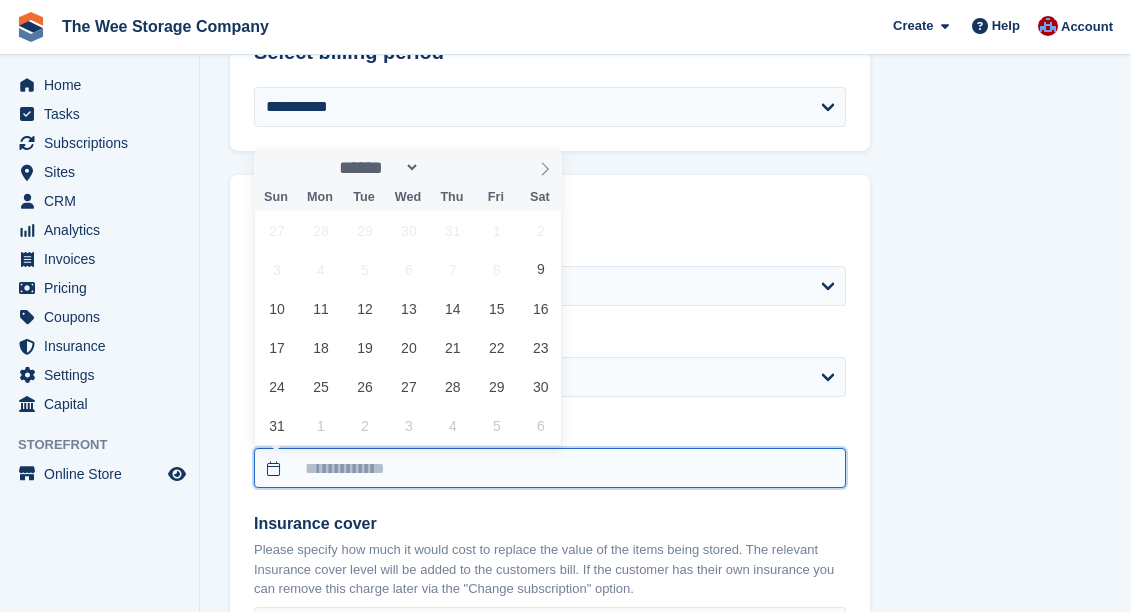 click at bounding box center [550, 468] 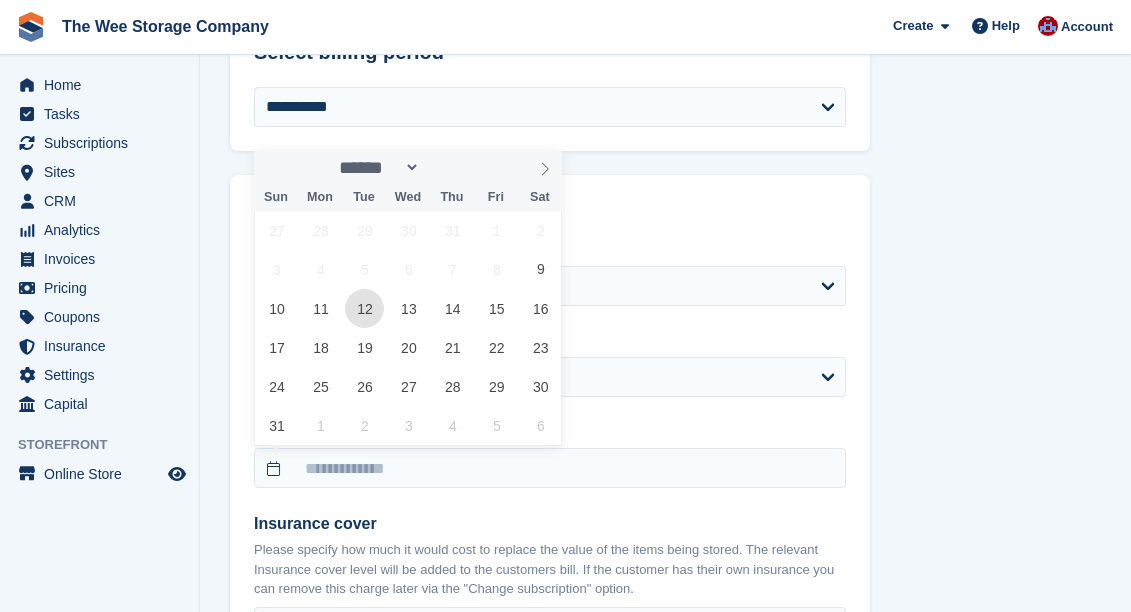 click on "12" at bounding box center [364, 308] 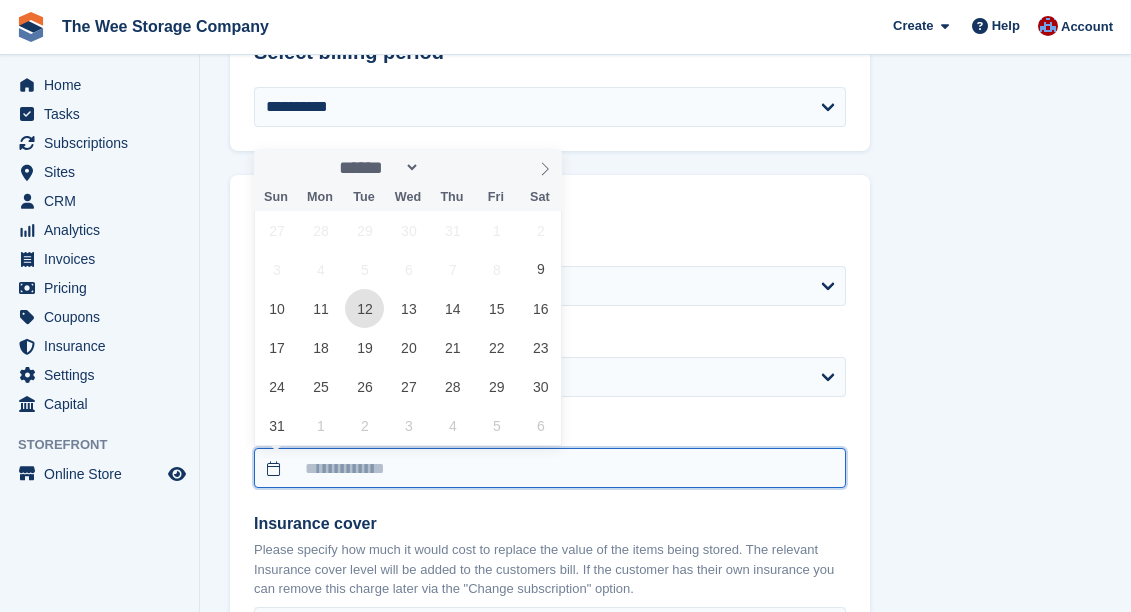 type on "**********" 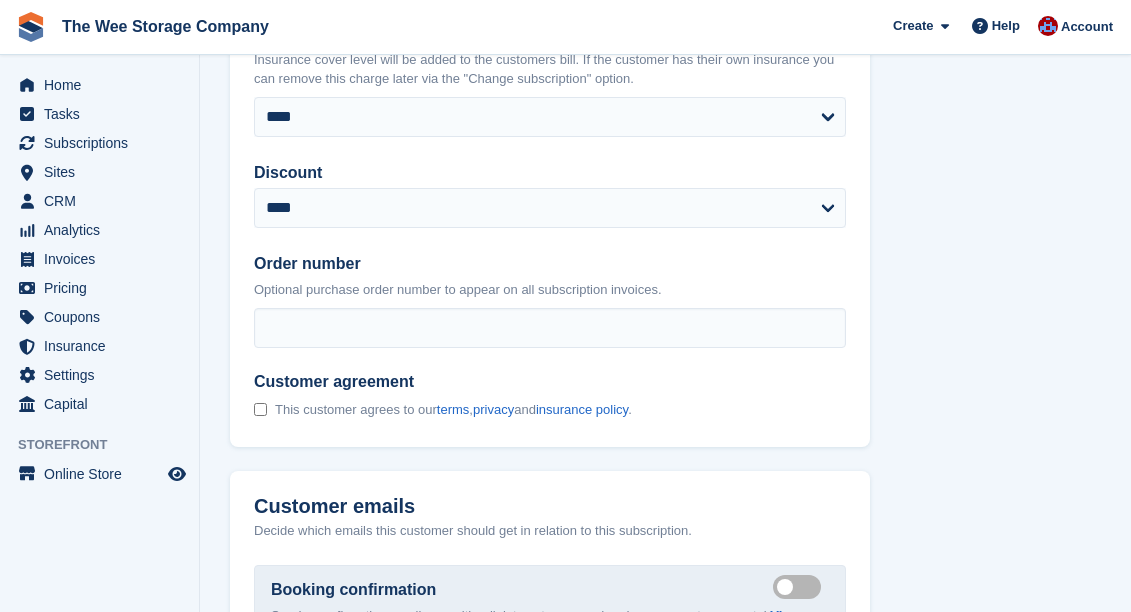 scroll, scrollTop: 2090, scrollLeft: 0, axis: vertical 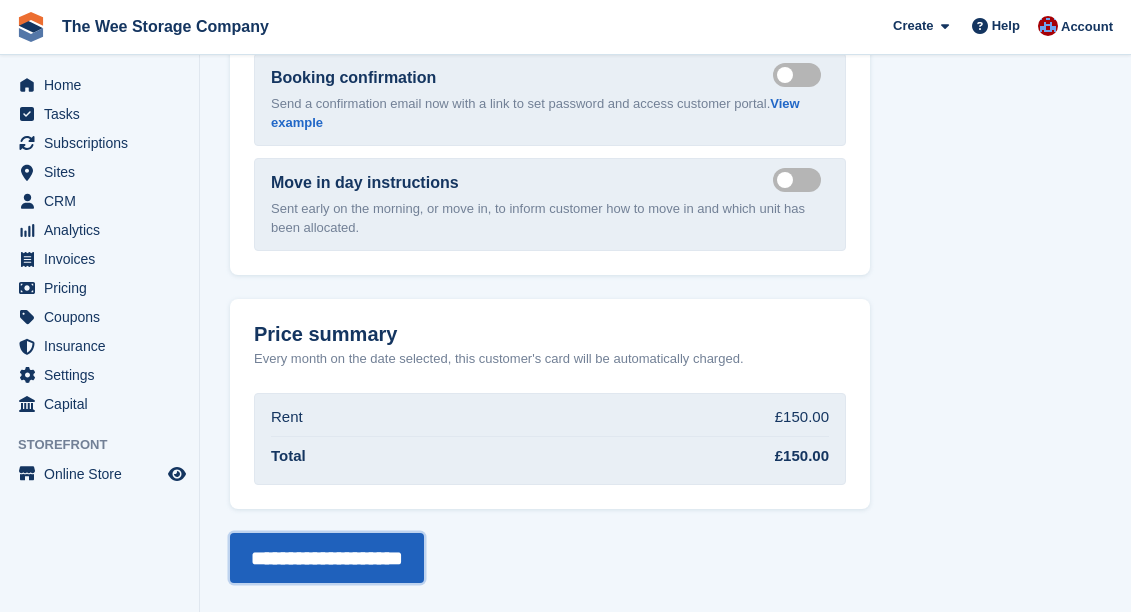 click on "**********" at bounding box center [327, 558] 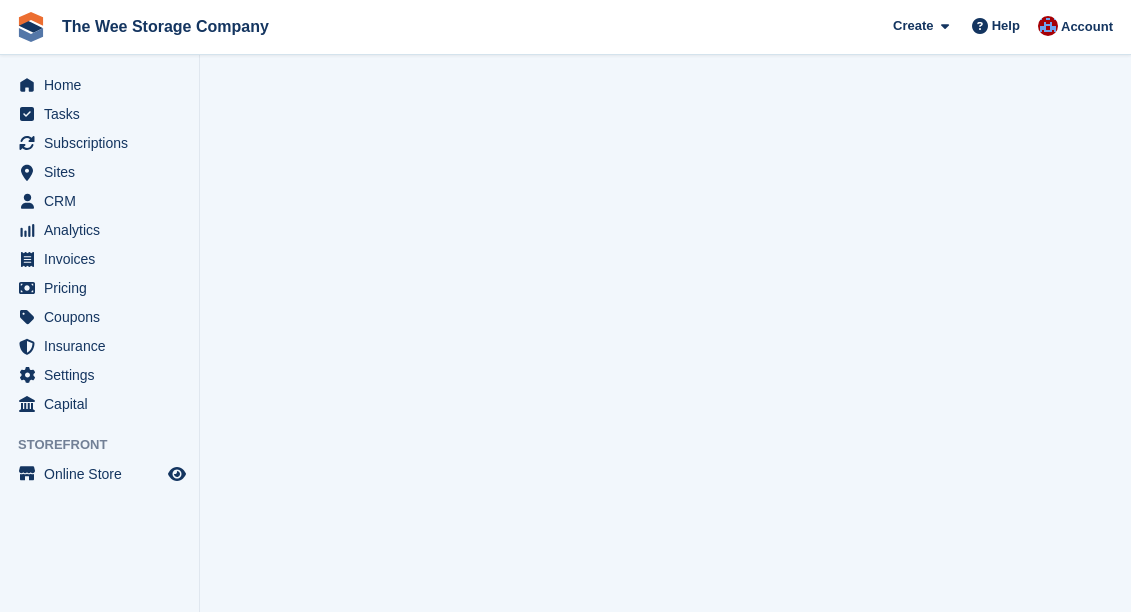 scroll, scrollTop: 0, scrollLeft: 0, axis: both 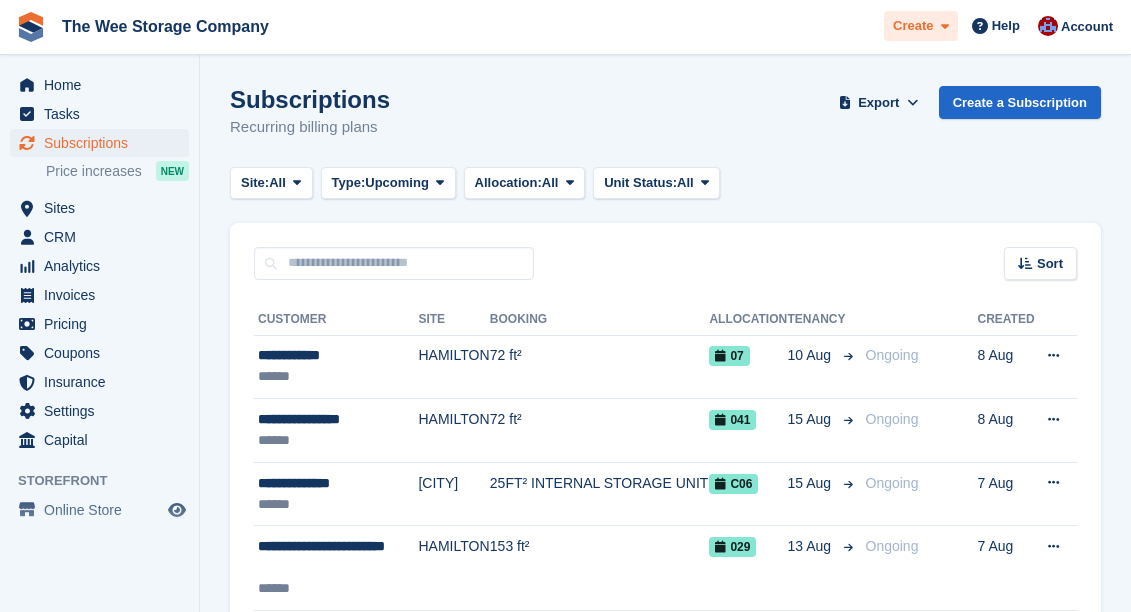 click on "Create" at bounding box center (913, 26) 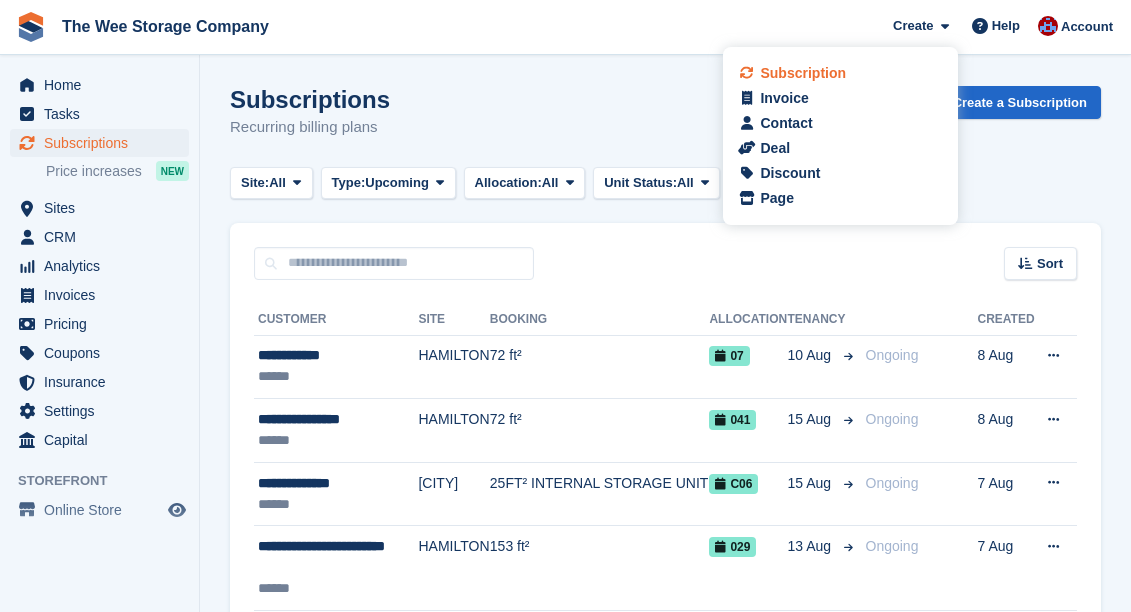 click on "Subscription" at bounding box center [803, 73] 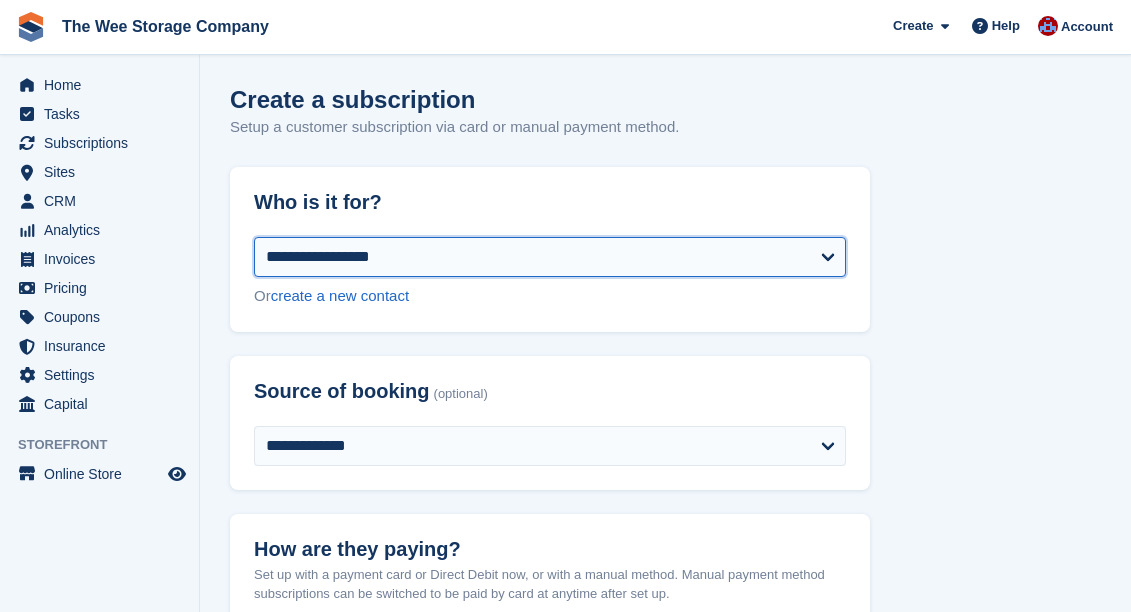 click on "[ADDRESS]" at bounding box center [550, 257] 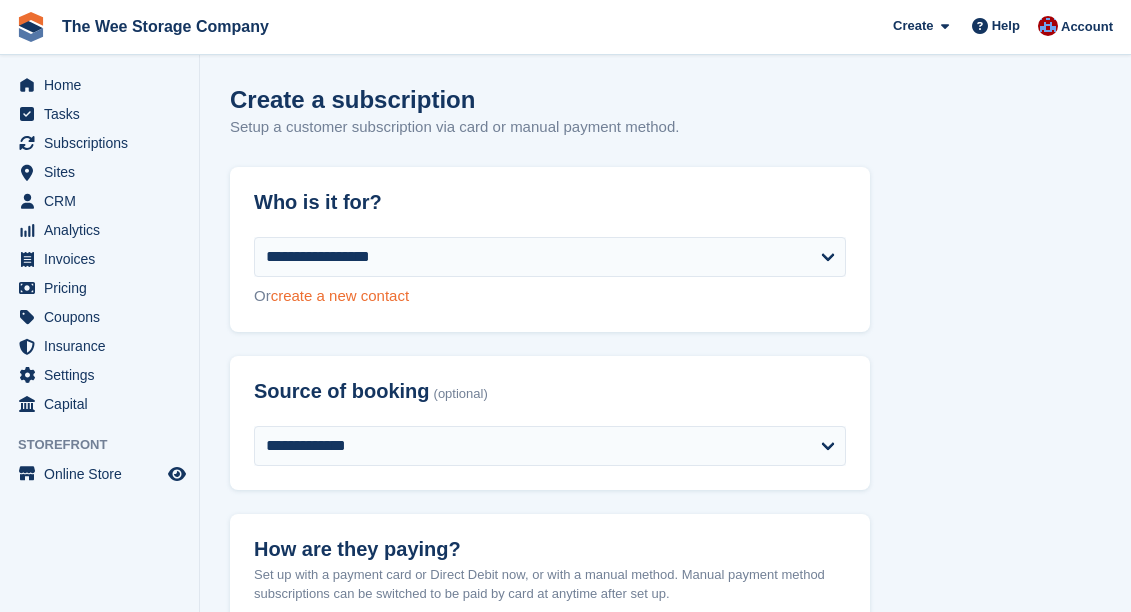 click on "create a new contact" at bounding box center [340, 295] 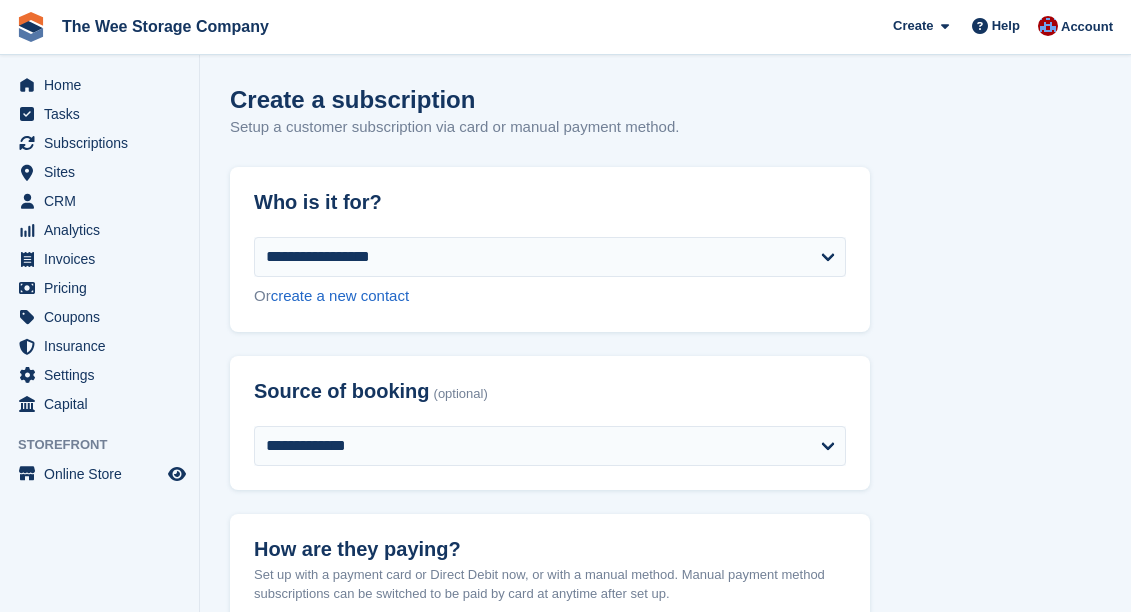 select on "**********" 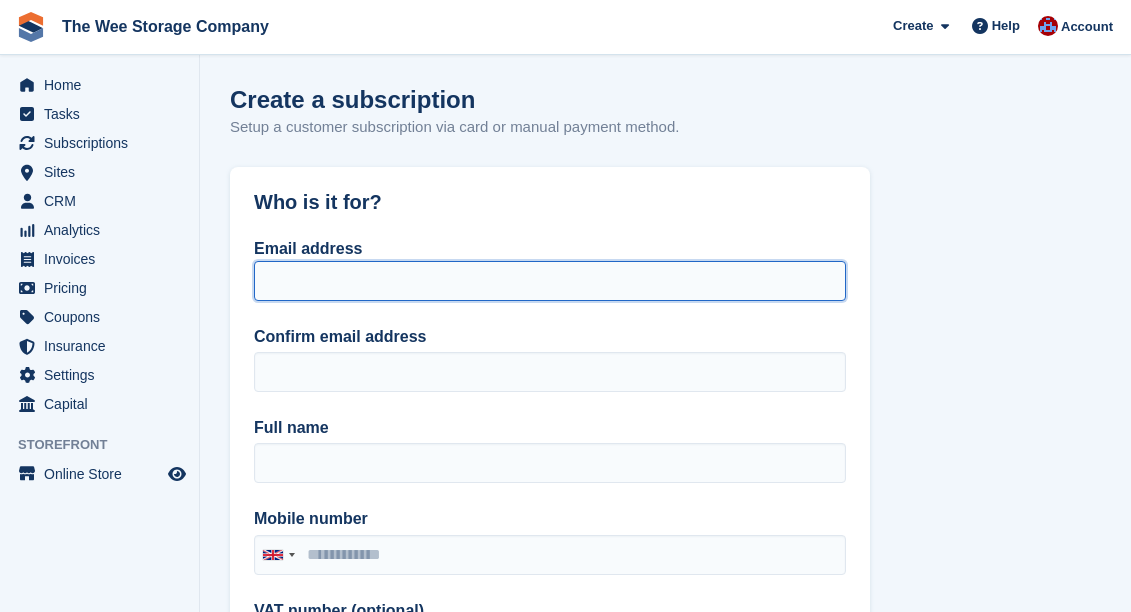 click on "Email address" at bounding box center (550, 281) 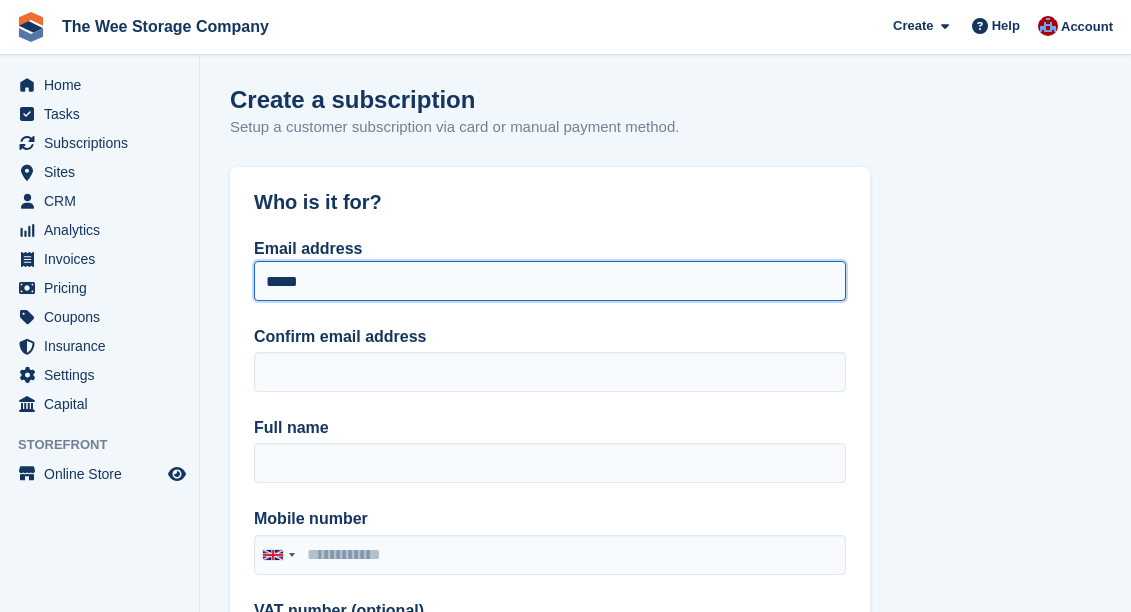 type on "**********" 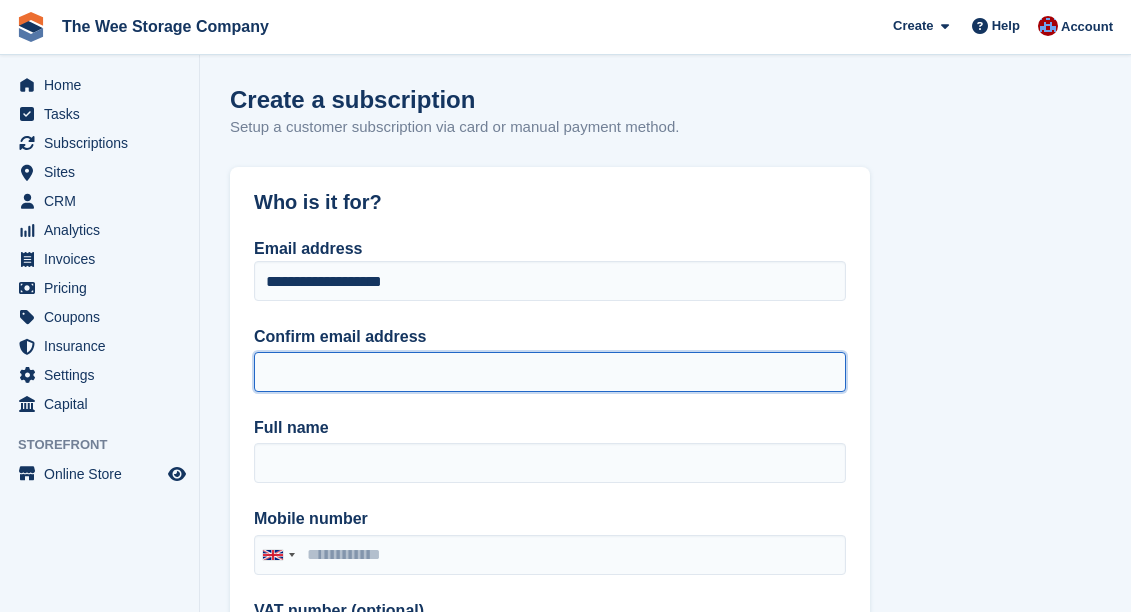 click on "Confirm email address" at bounding box center [550, 372] 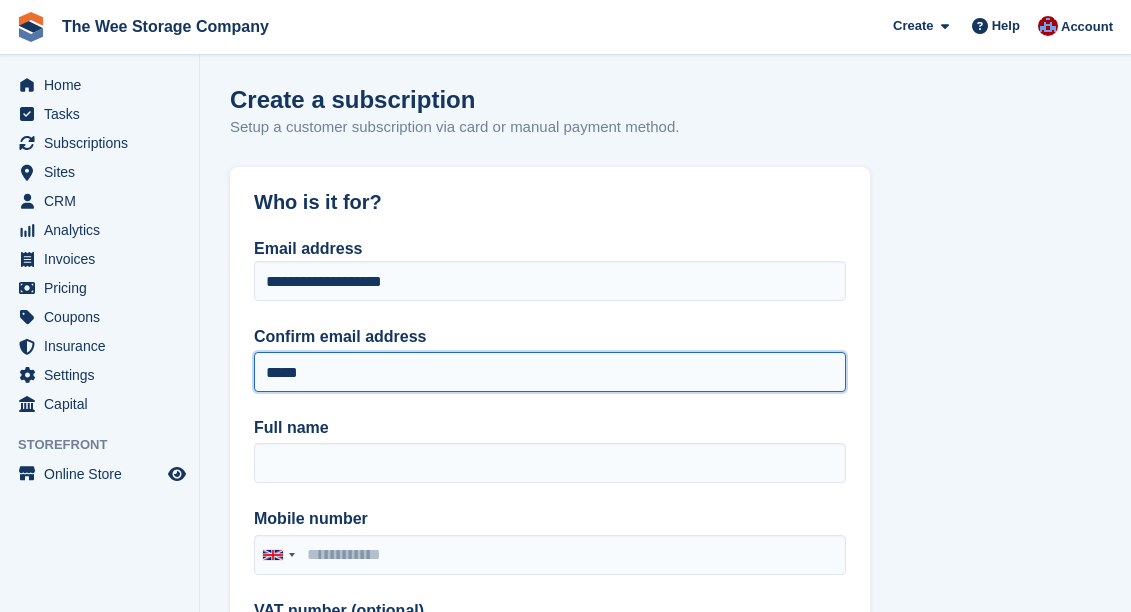 type on "**********" 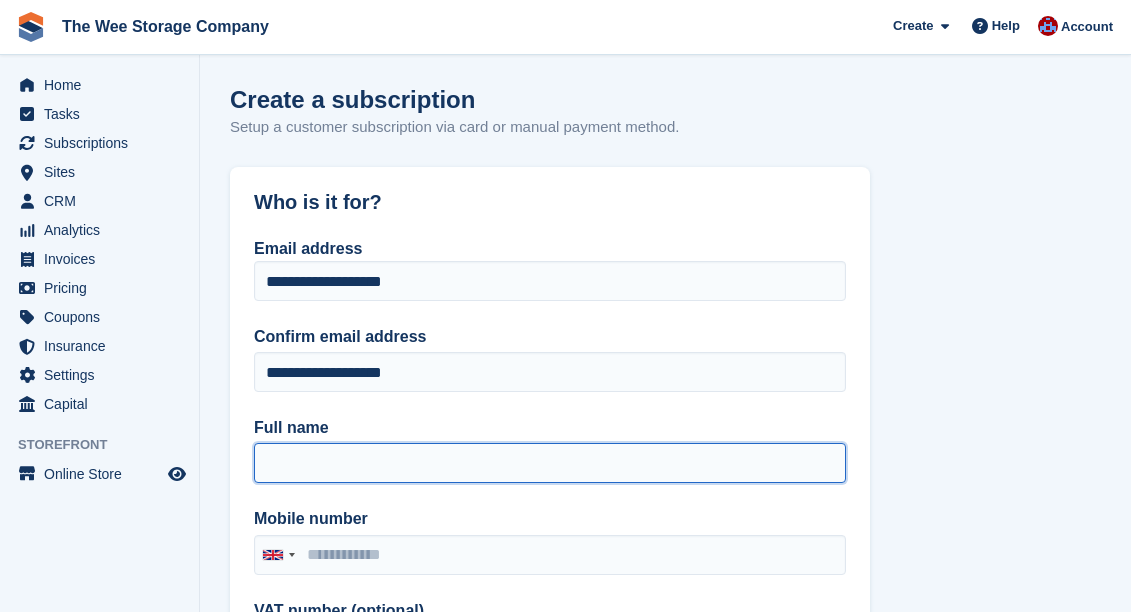 click on "Full name" at bounding box center (550, 463) 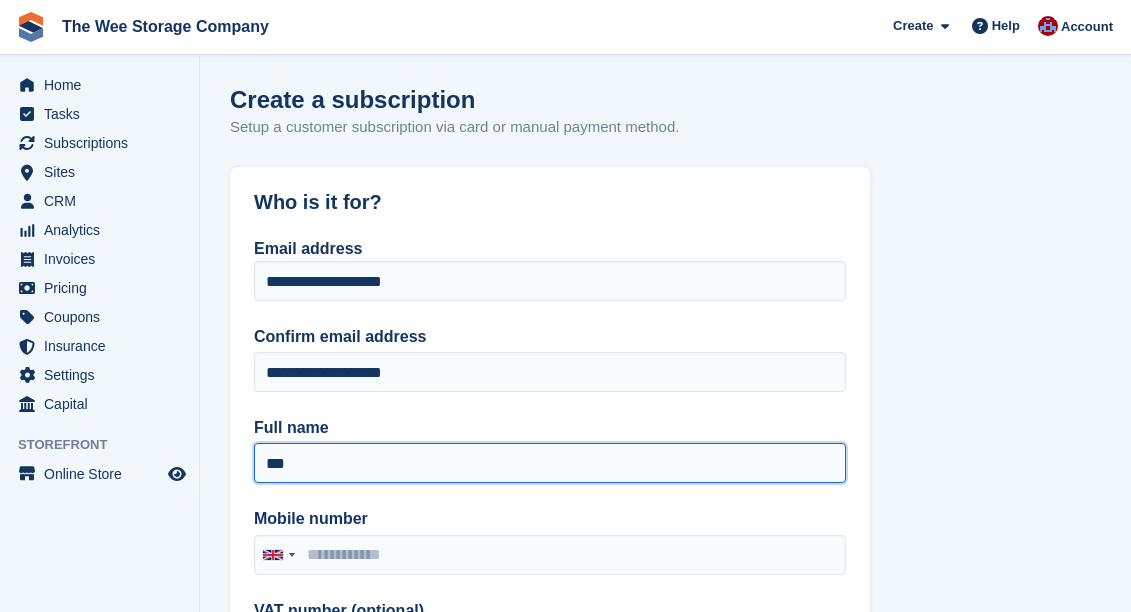 type on "**********" 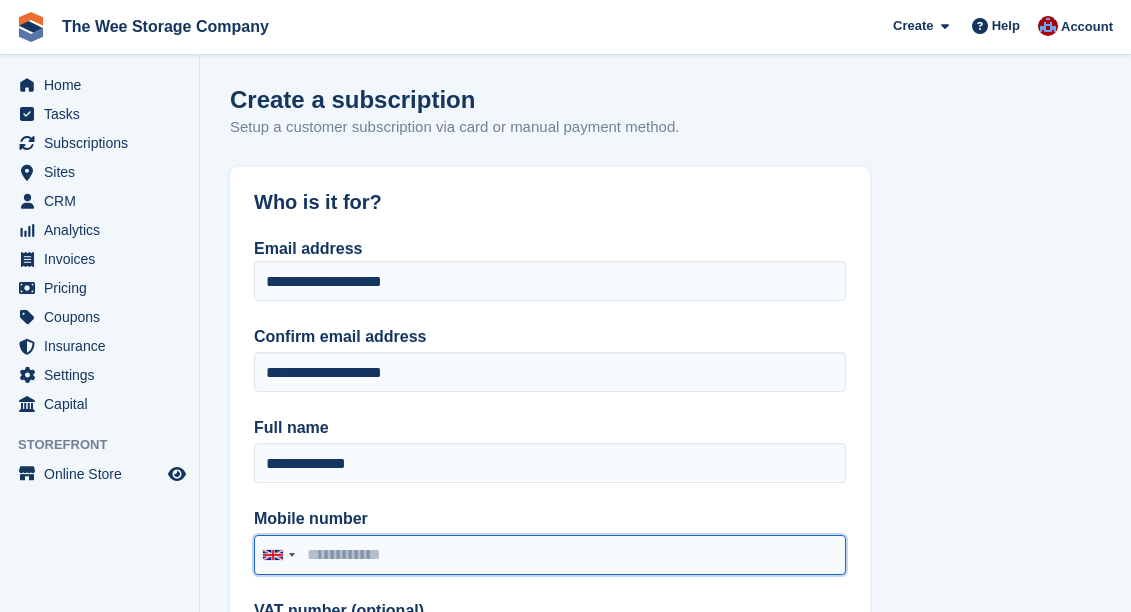 click on "Mobile number" at bounding box center (550, 555) 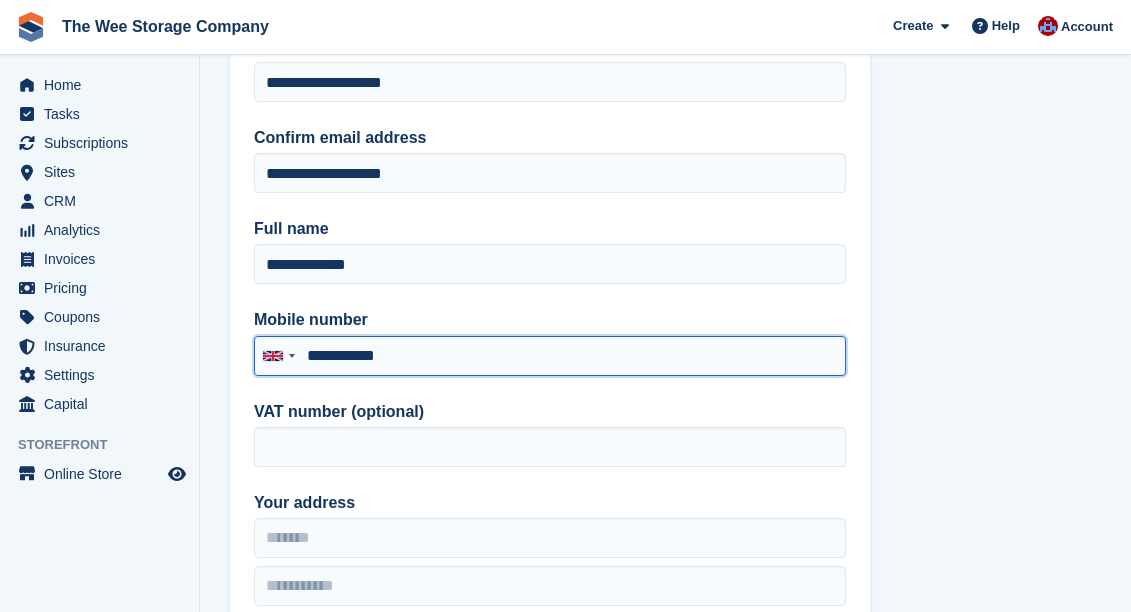 scroll, scrollTop: 213, scrollLeft: 0, axis: vertical 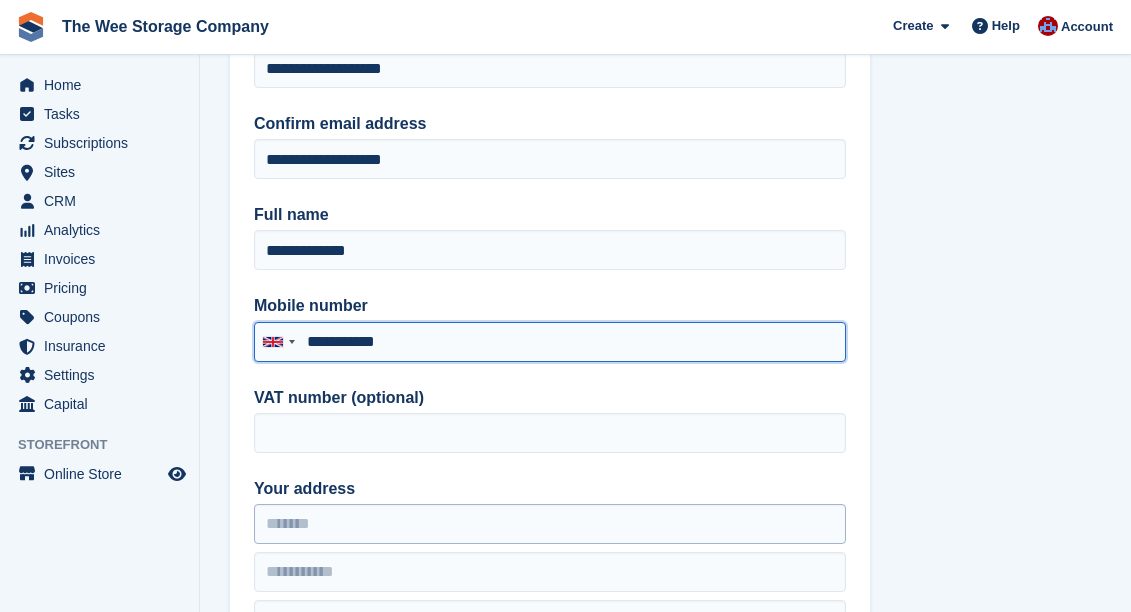 type on "**********" 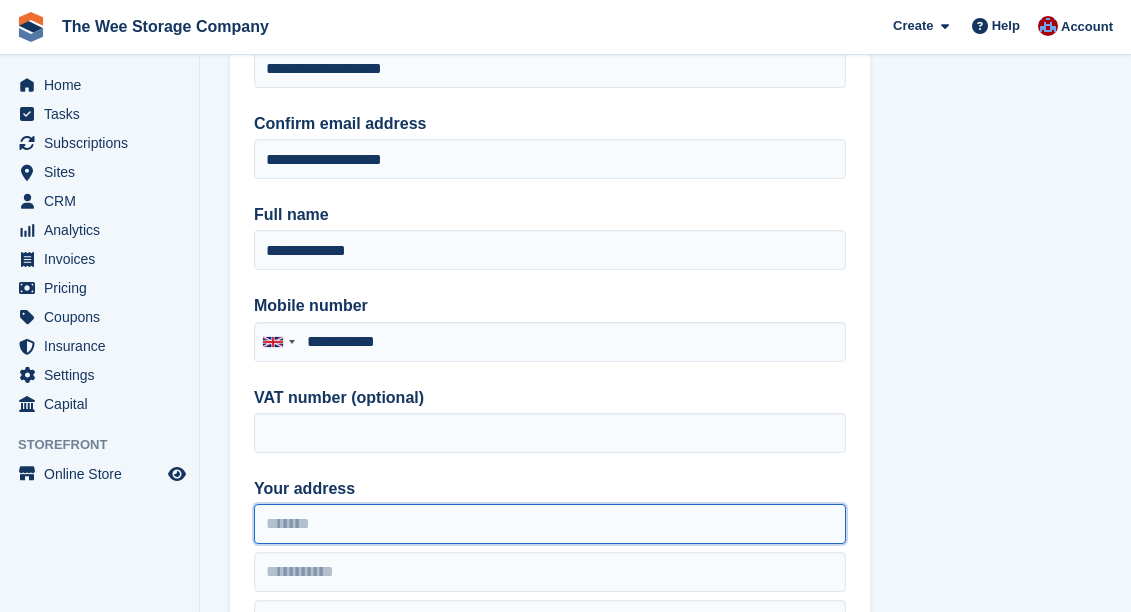 click on "Your address" at bounding box center (550, 524) 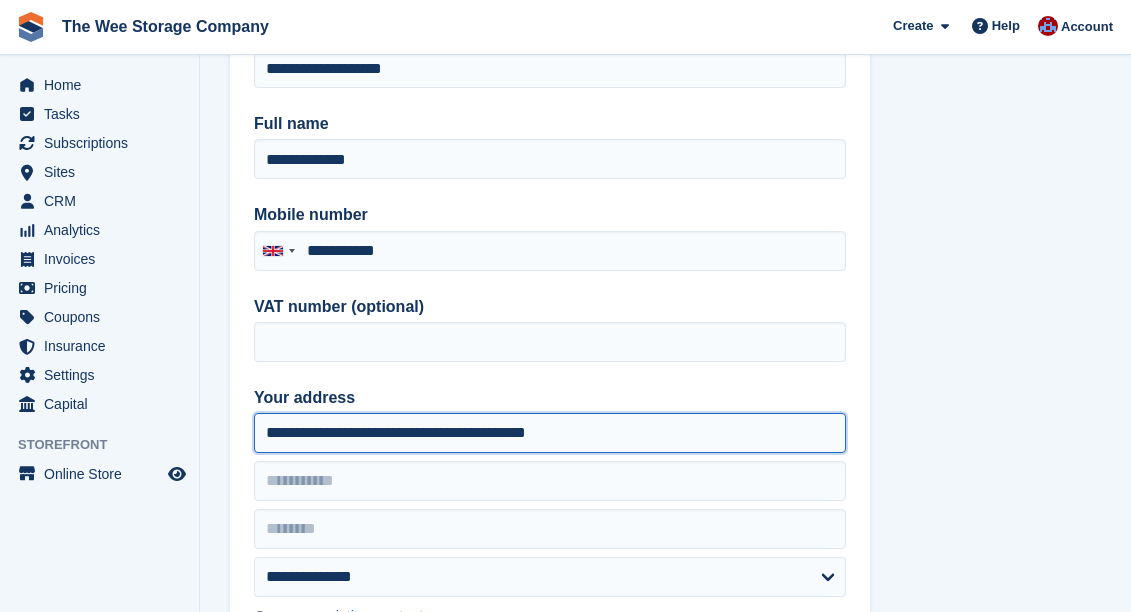 scroll, scrollTop: 326, scrollLeft: 0, axis: vertical 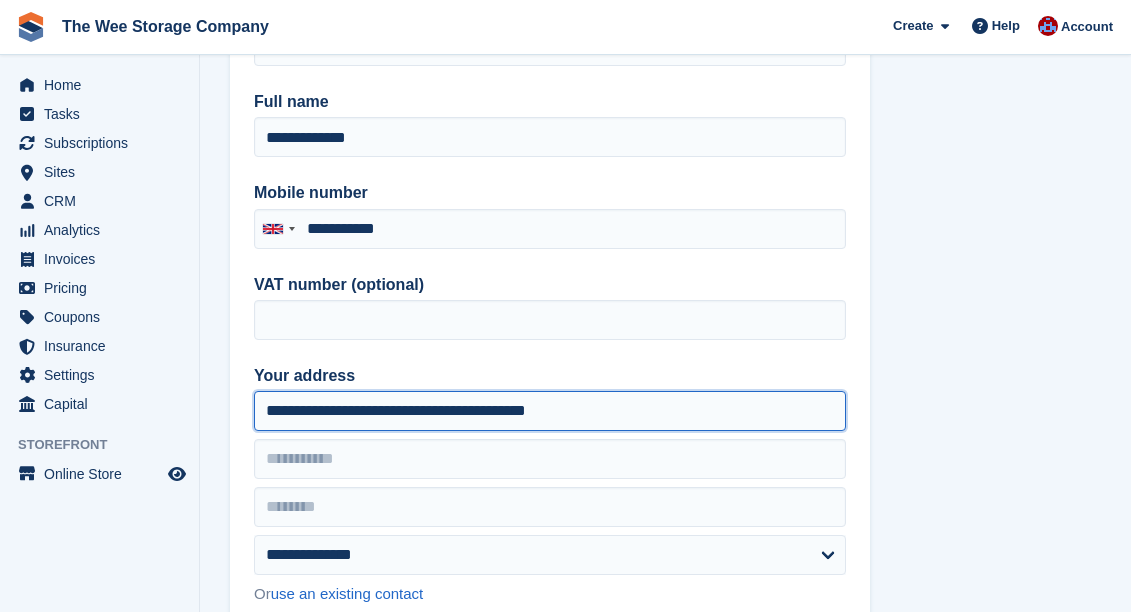 drag, startPoint x: 470, startPoint y: 405, endPoint x: 674, endPoint y: 410, distance: 204.06126 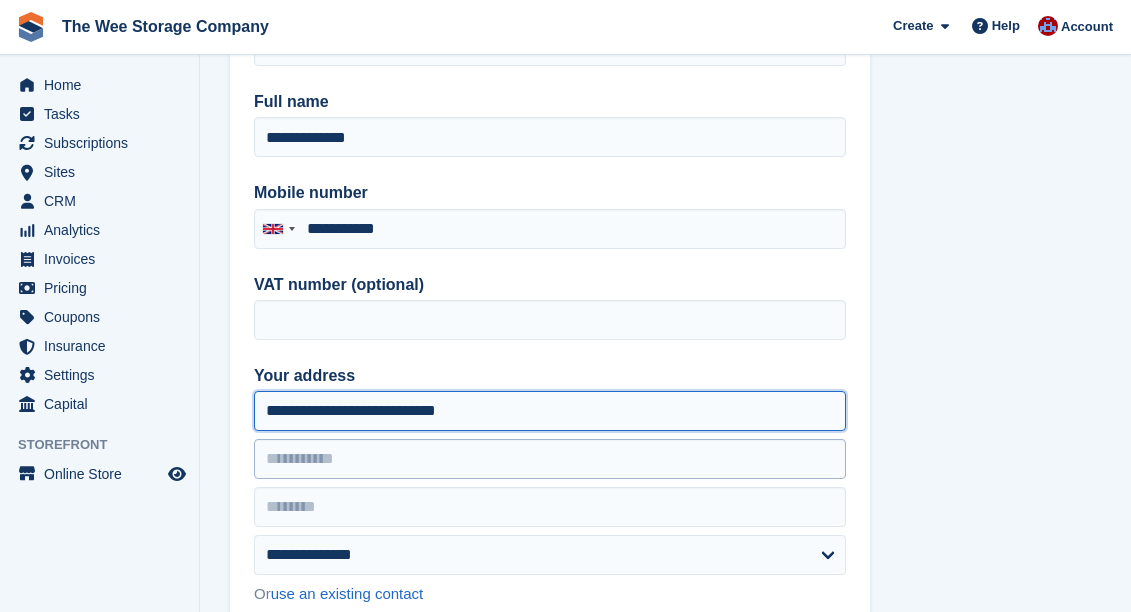 type on "**********" 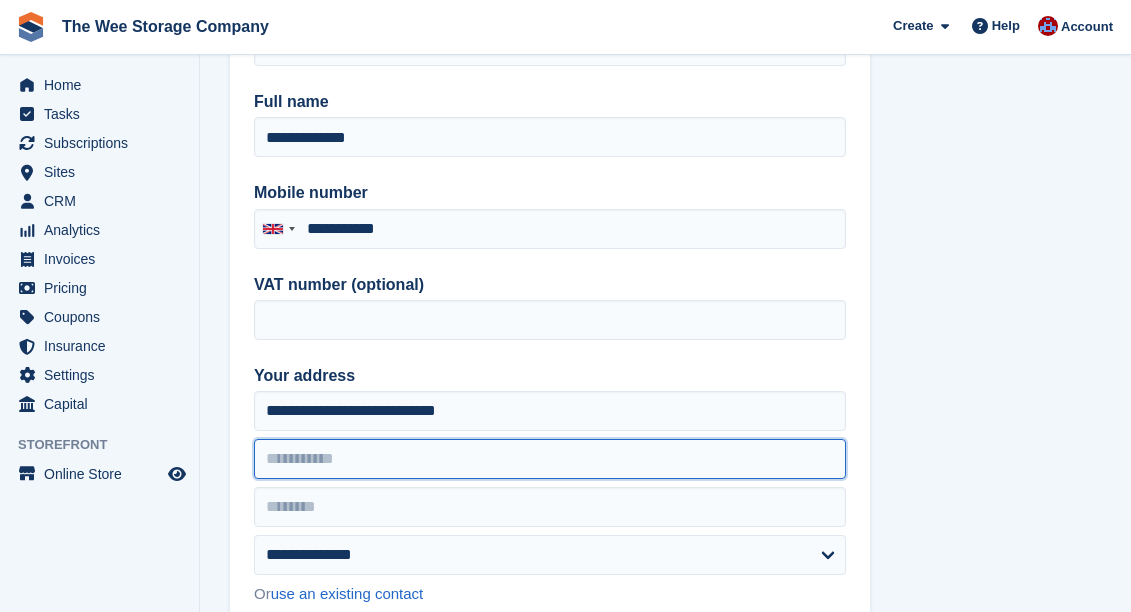 click at bounding box center (550, 459) 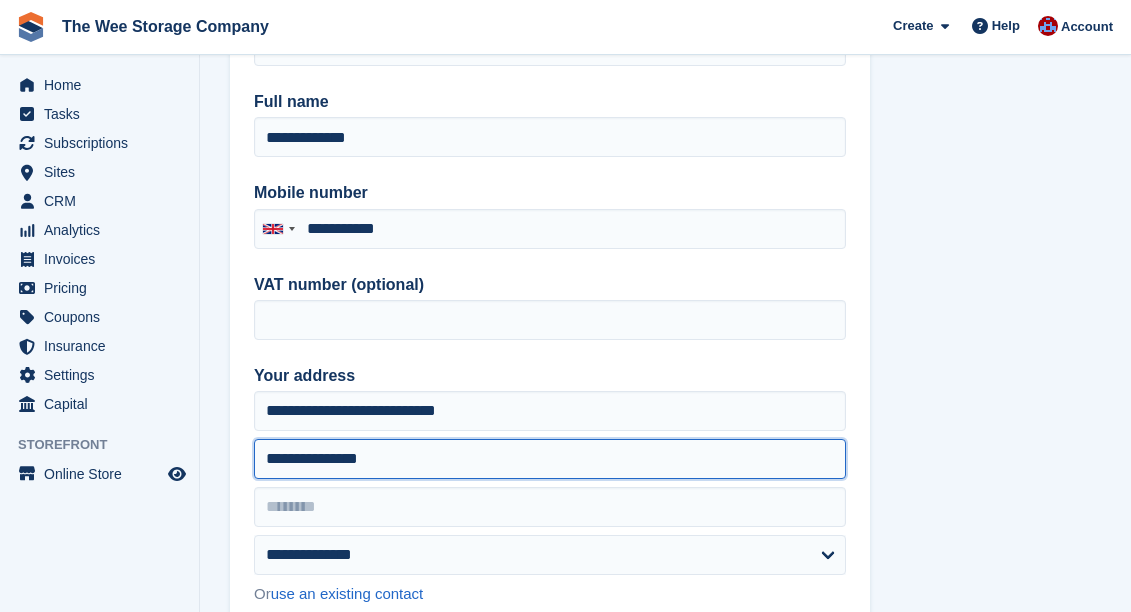 drag, startPoint x: 318, startPoint y: 461, endPoint x: 460, endPoint y: 464, distance: 142.0317 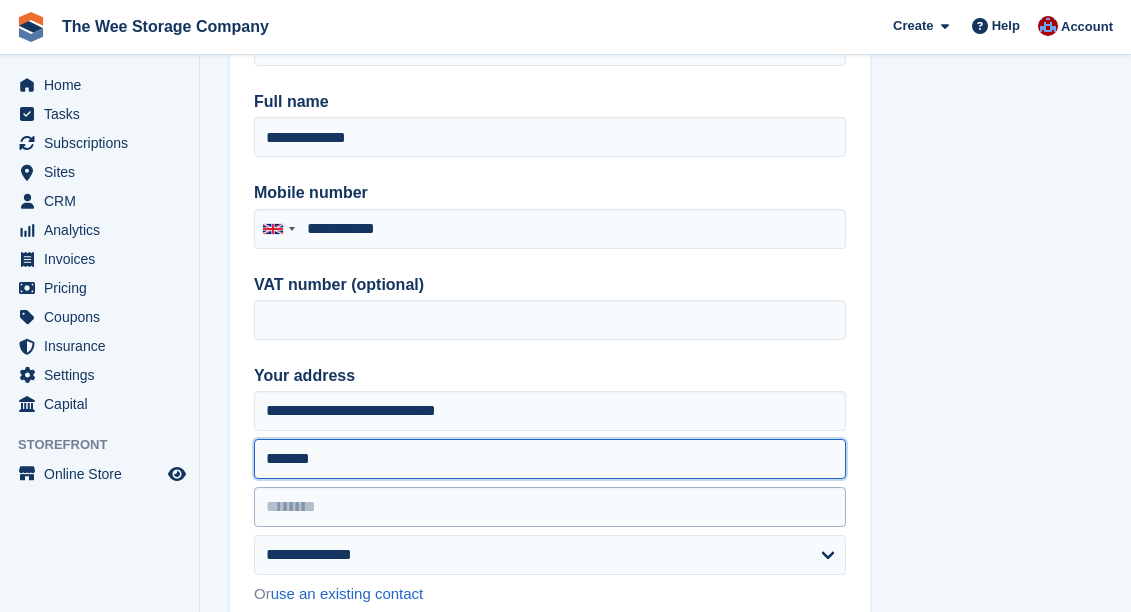 type on "******" 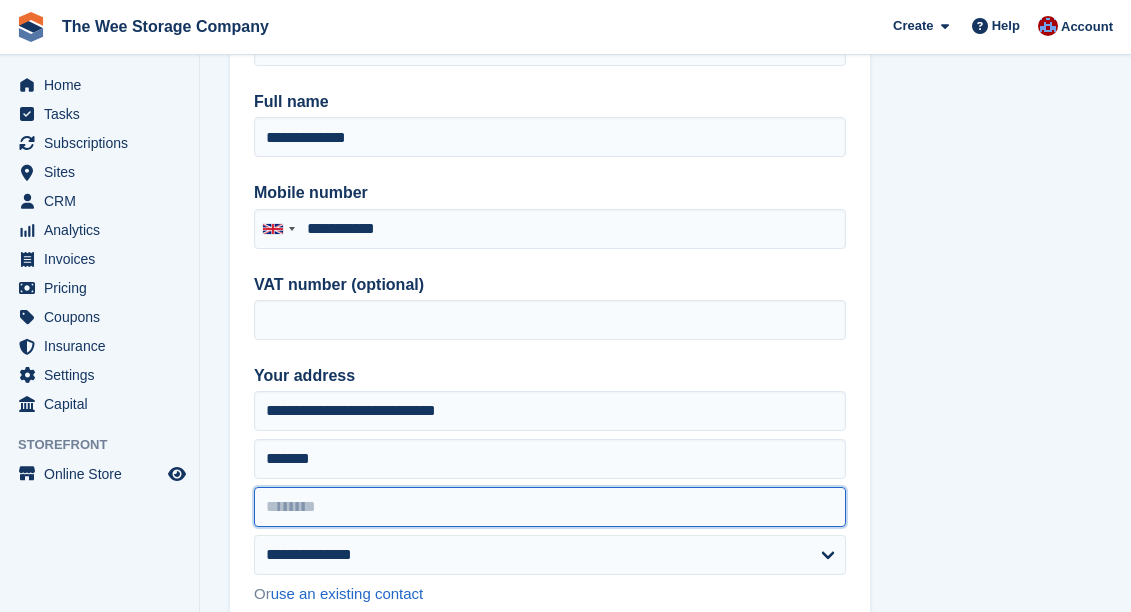 click at bounding box center (550, 507) 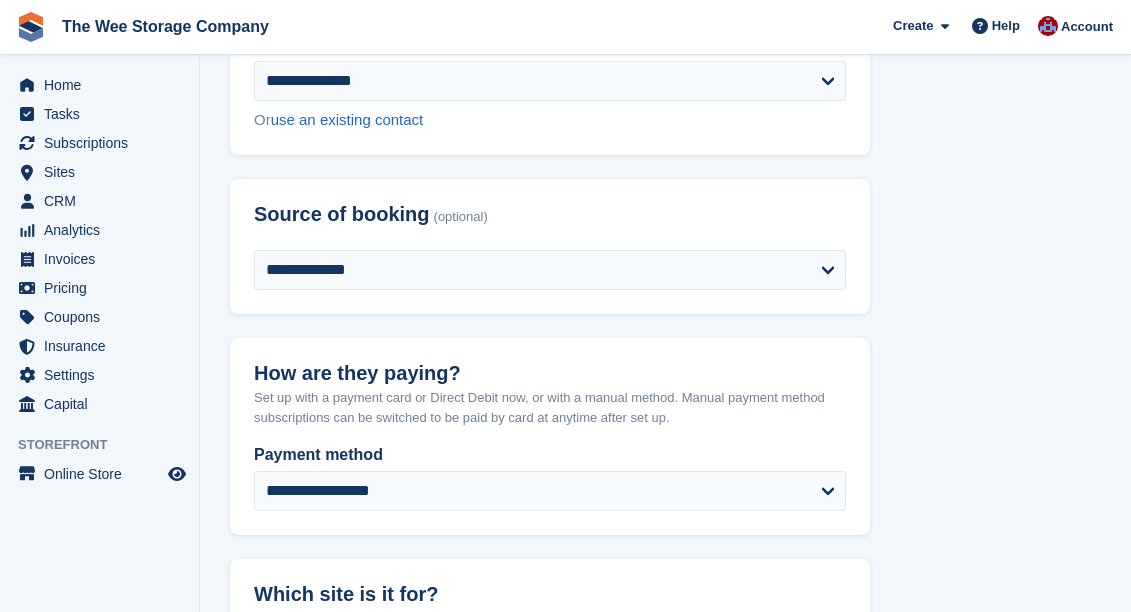 scroll, scrollTop: 802, scrollLeft: 0, axis: vertical 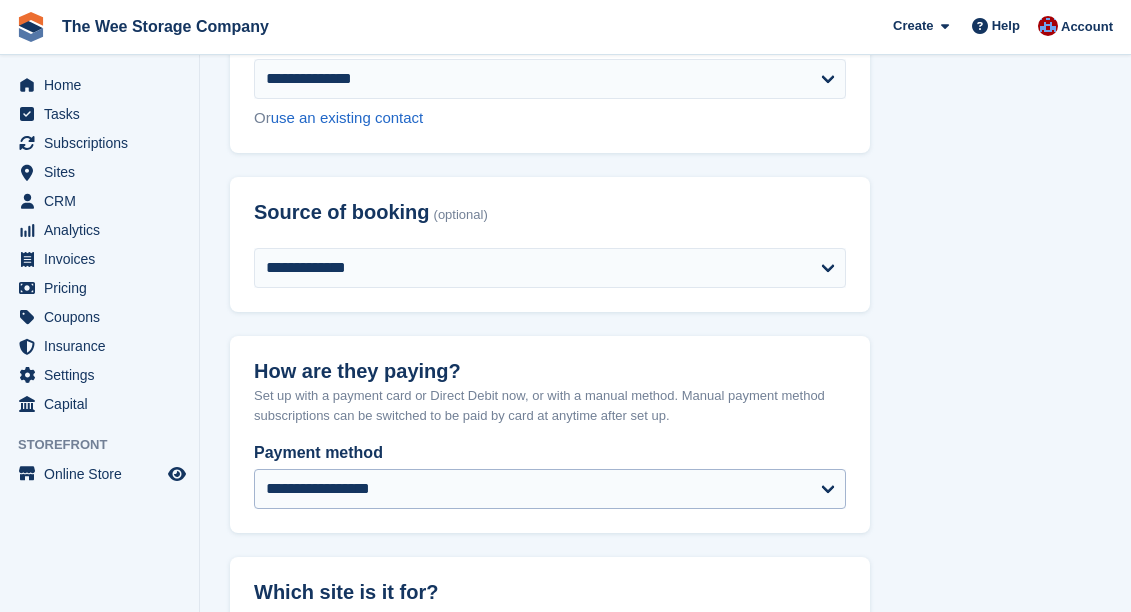 type on "********" 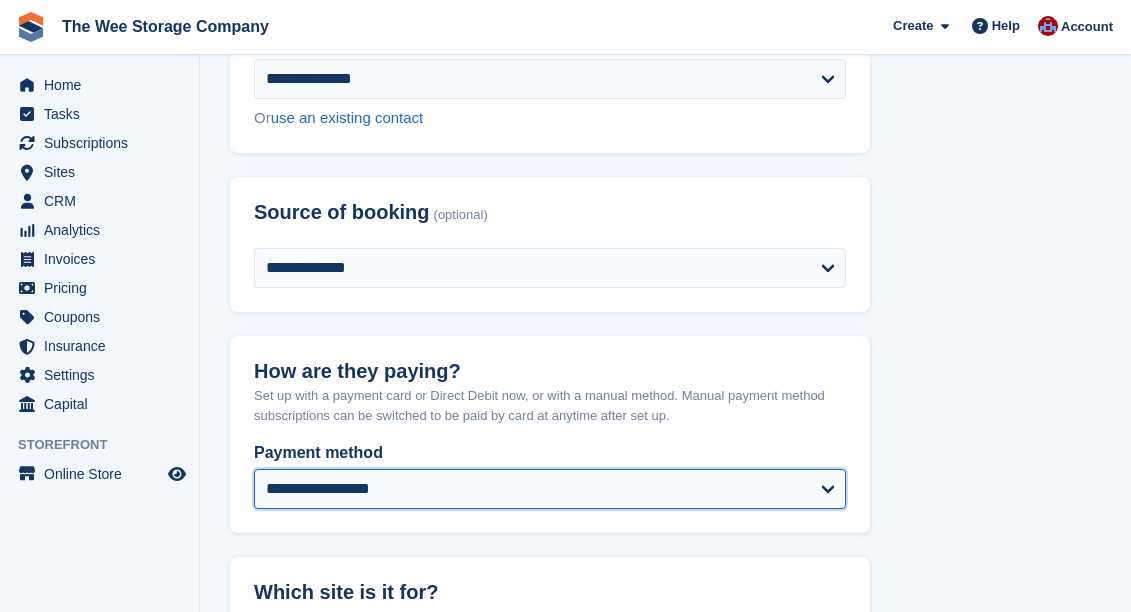 click on "**********" at bounding box center [550, 489] 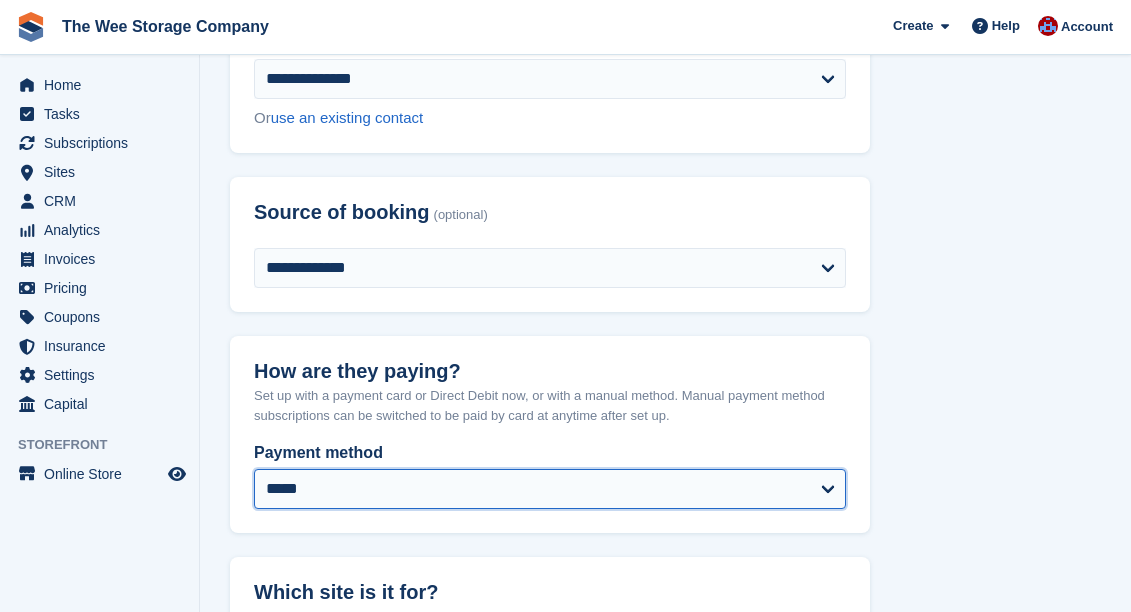 select on "****" 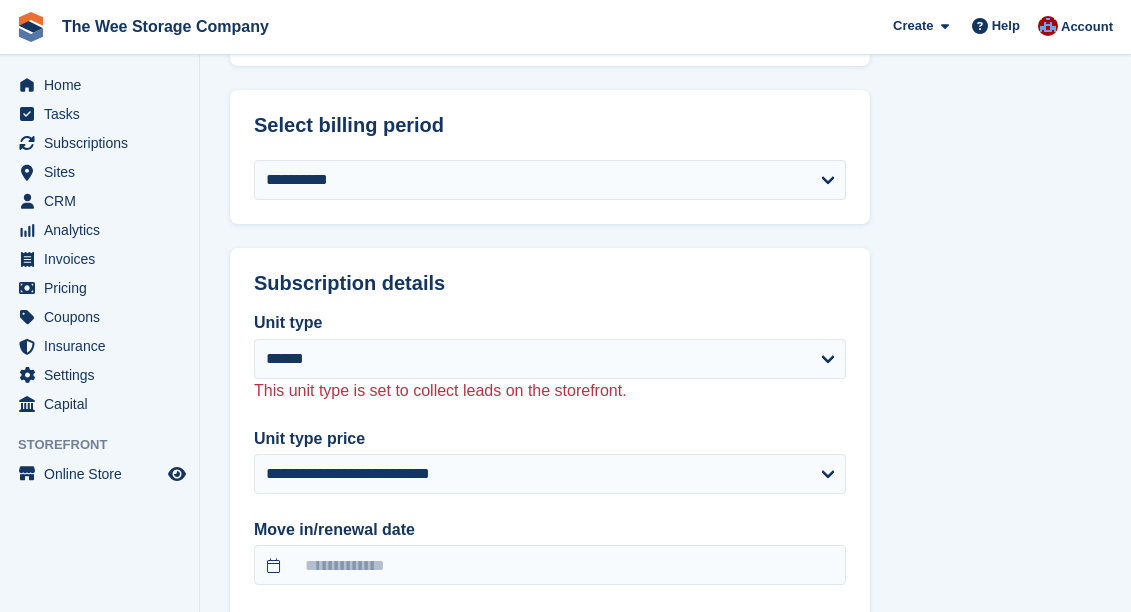 scroll, scrollTop: 1797, scrollLeft: 0, axis: vertical 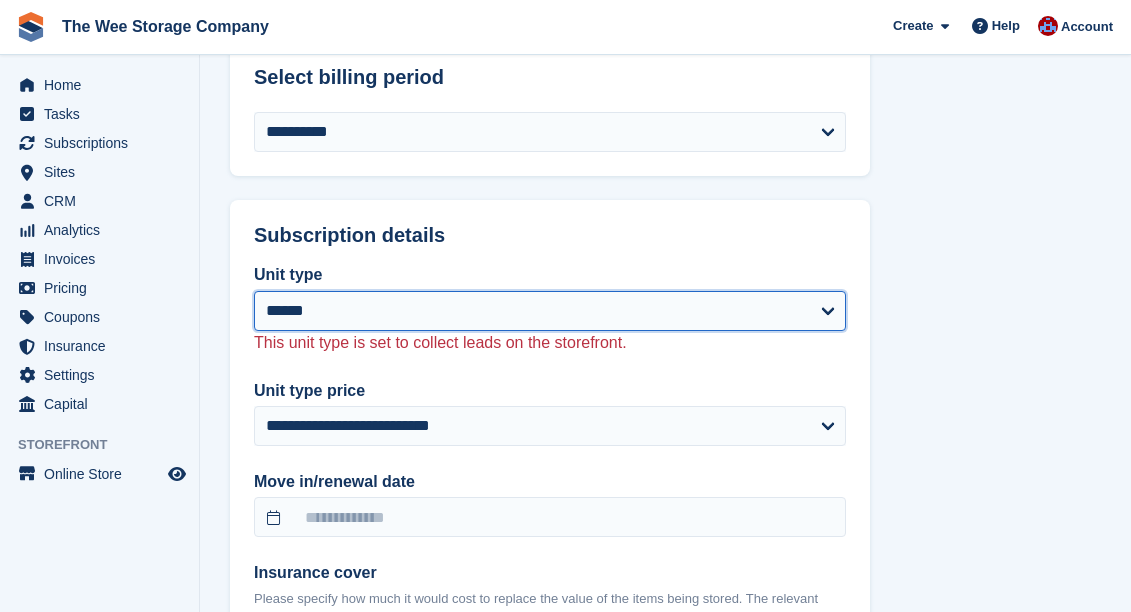 click on "******
******
*******
***" at bounding box center [550, 311] 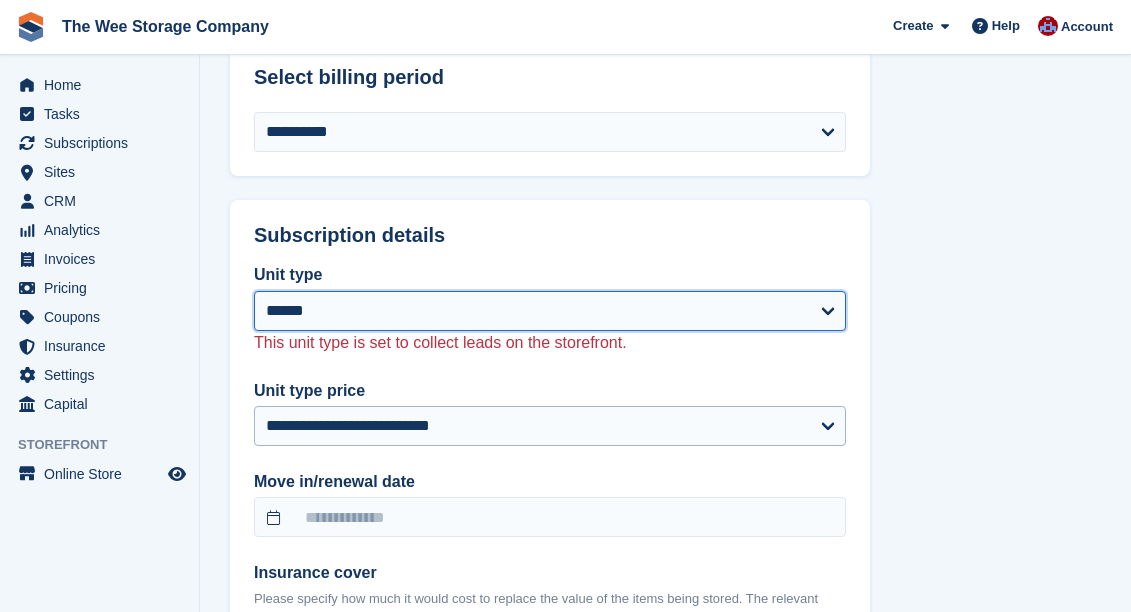 select on "*****" 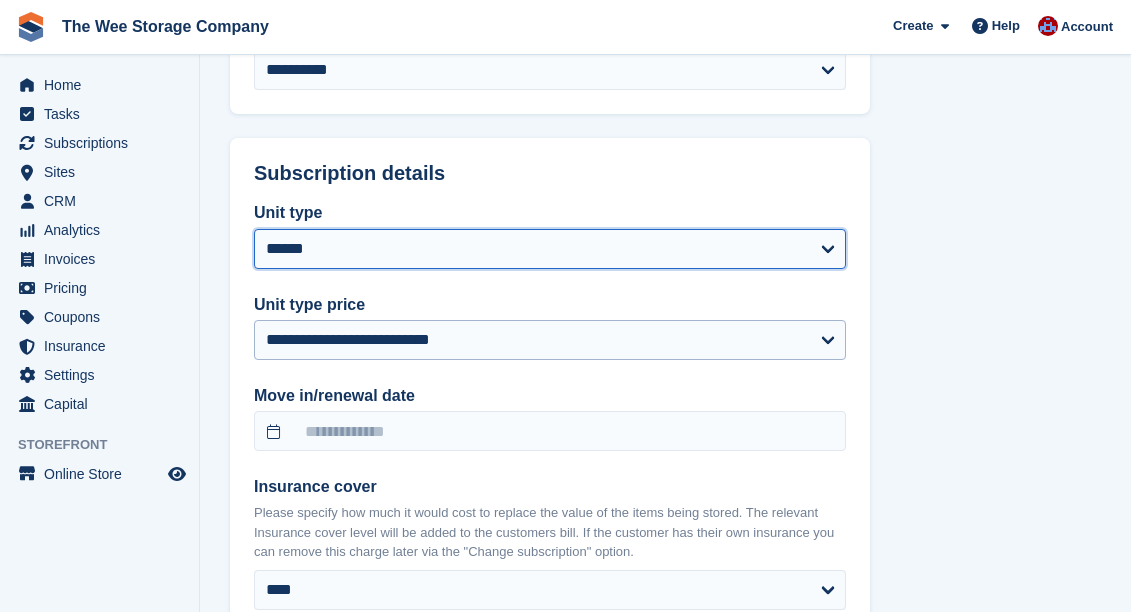 scroll, scrollTop: 1863, scrollLeft: 0, axis: vertical 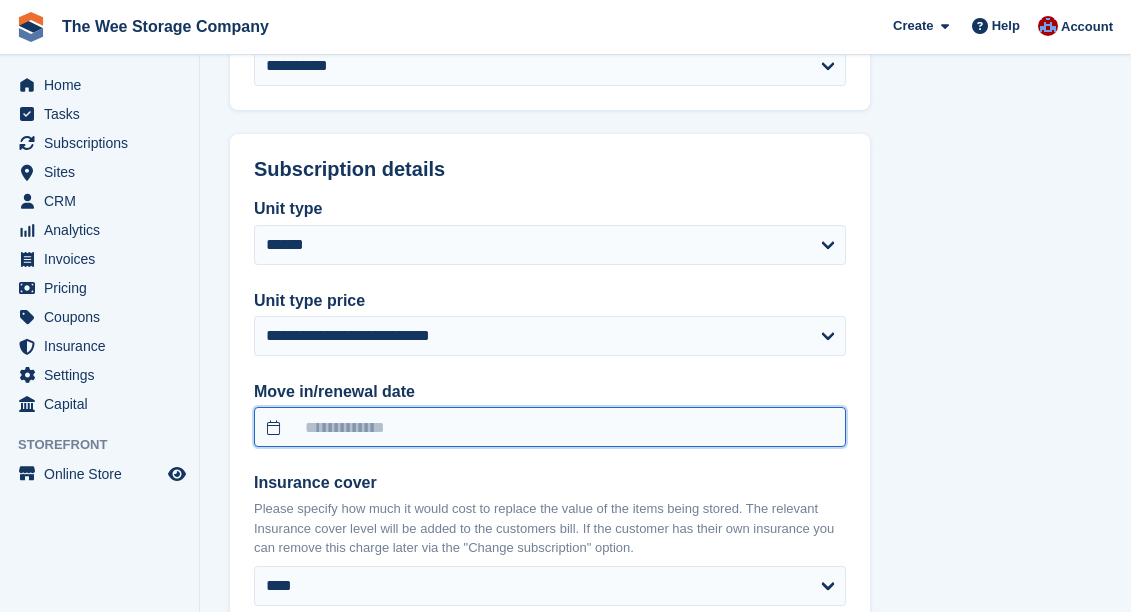 click at bounding box center (550, 427) 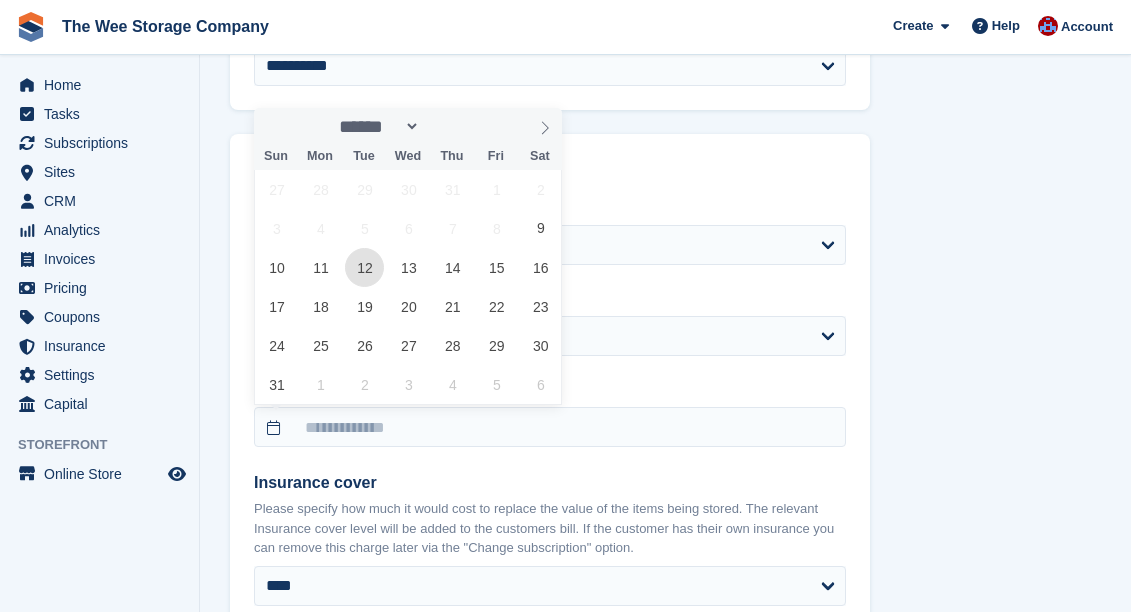 click on "12" at bounding box center (364, 267) 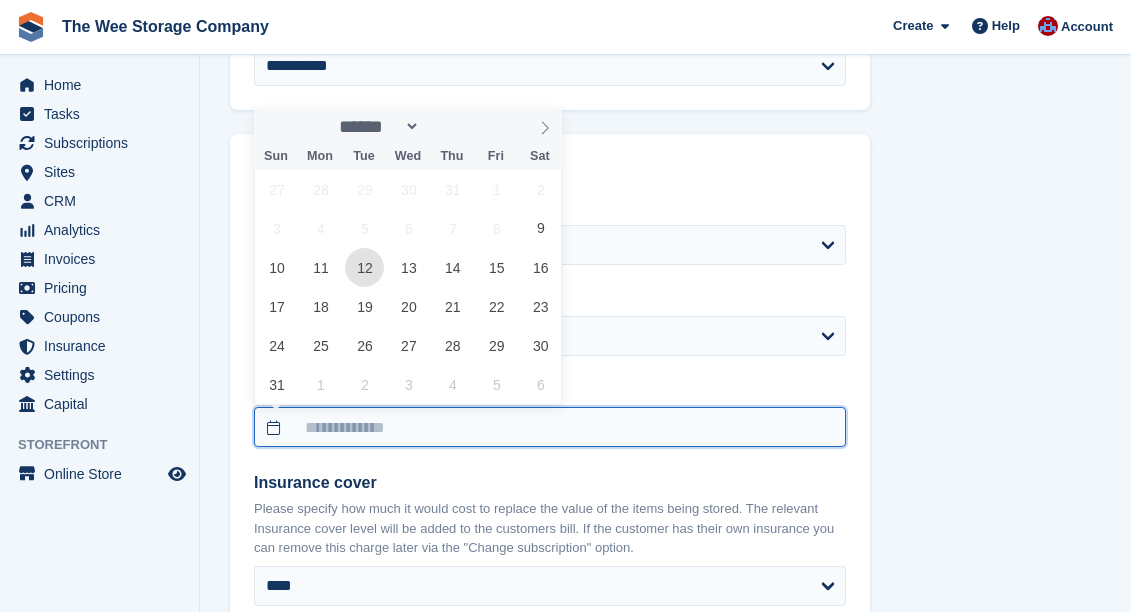 type on "**********" 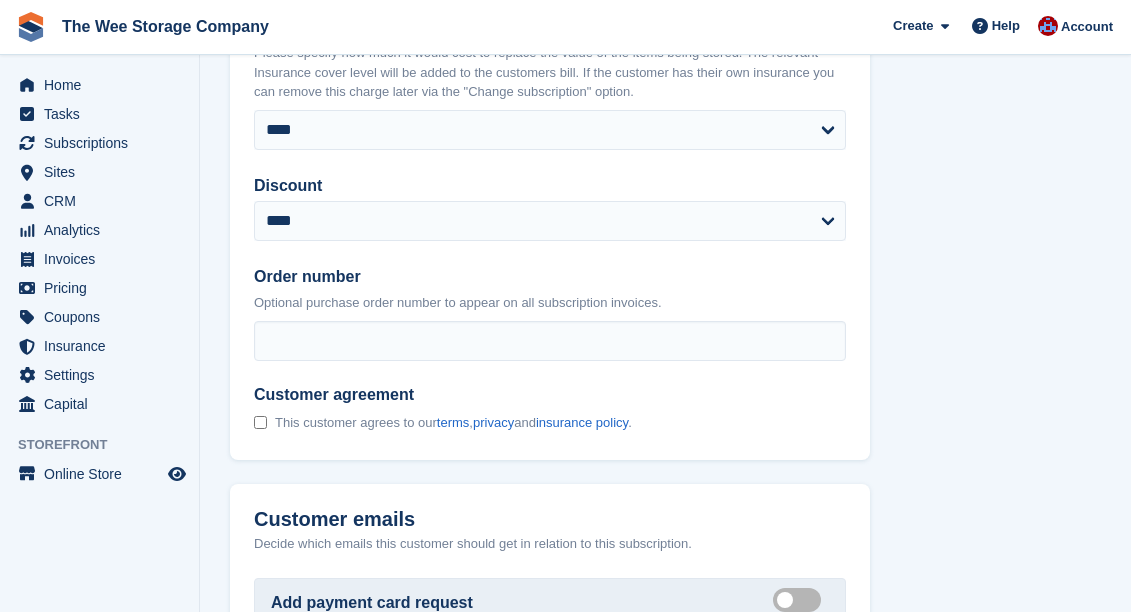 scroll, scrollTop: 2335, scrollLeft: 0, axis: vertical 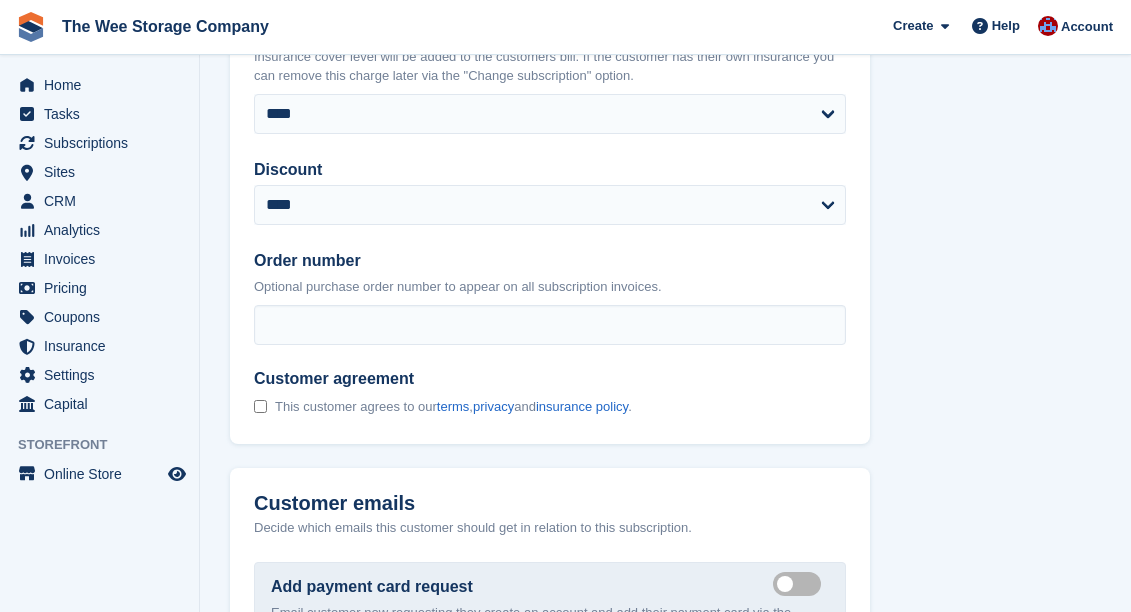 click at bounding box center (260, 408) 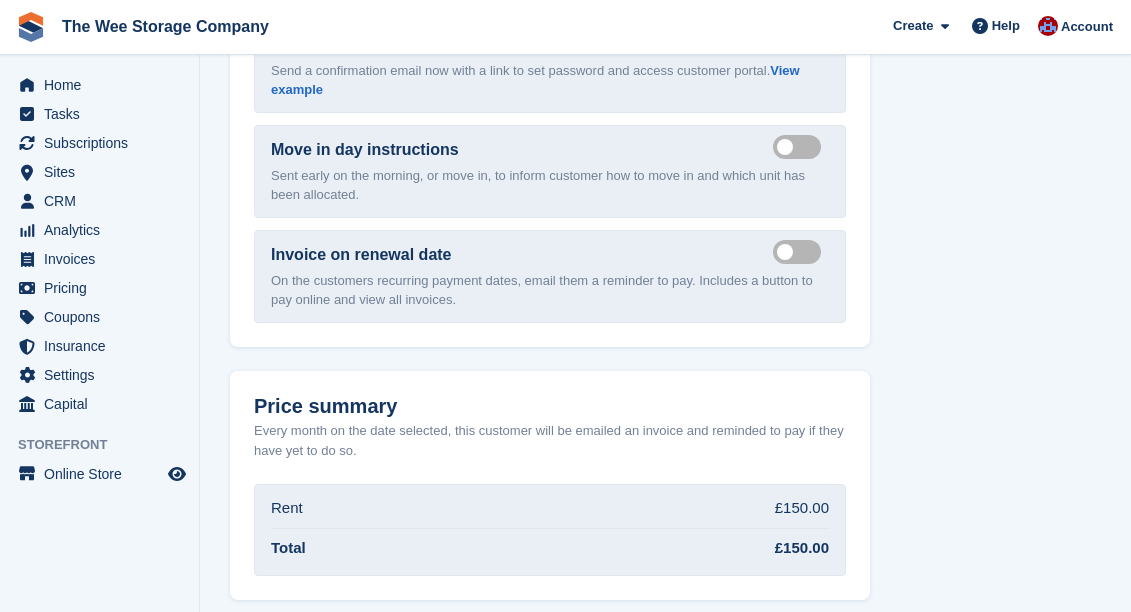 scroll, scrollTop: 3074, scrollLeft: 0, axis: vertical 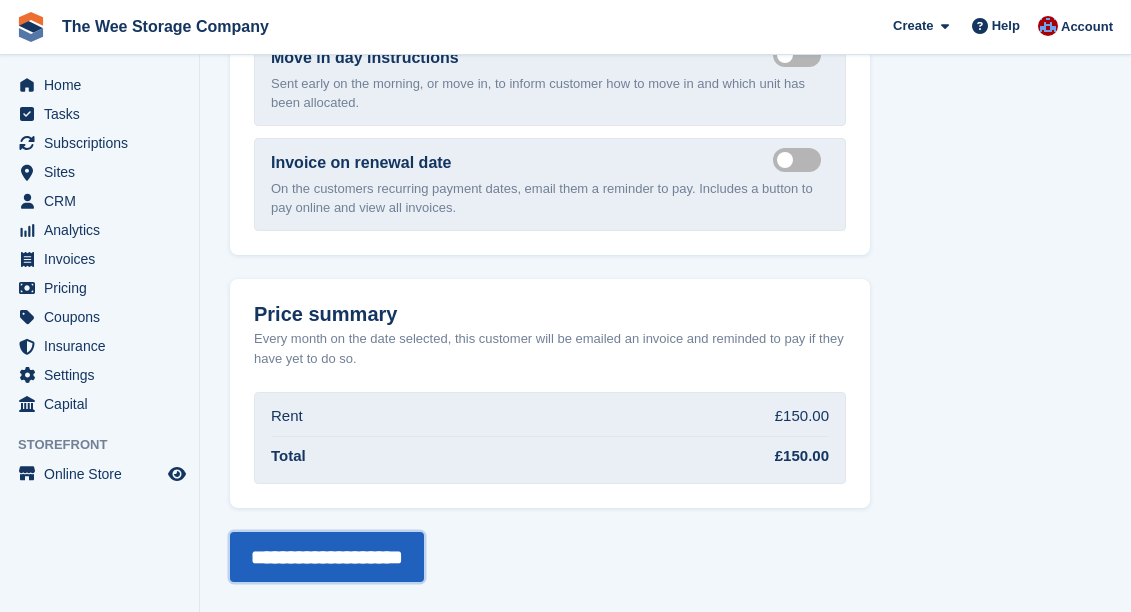 click on "**********" at bounding box center (327, 557) 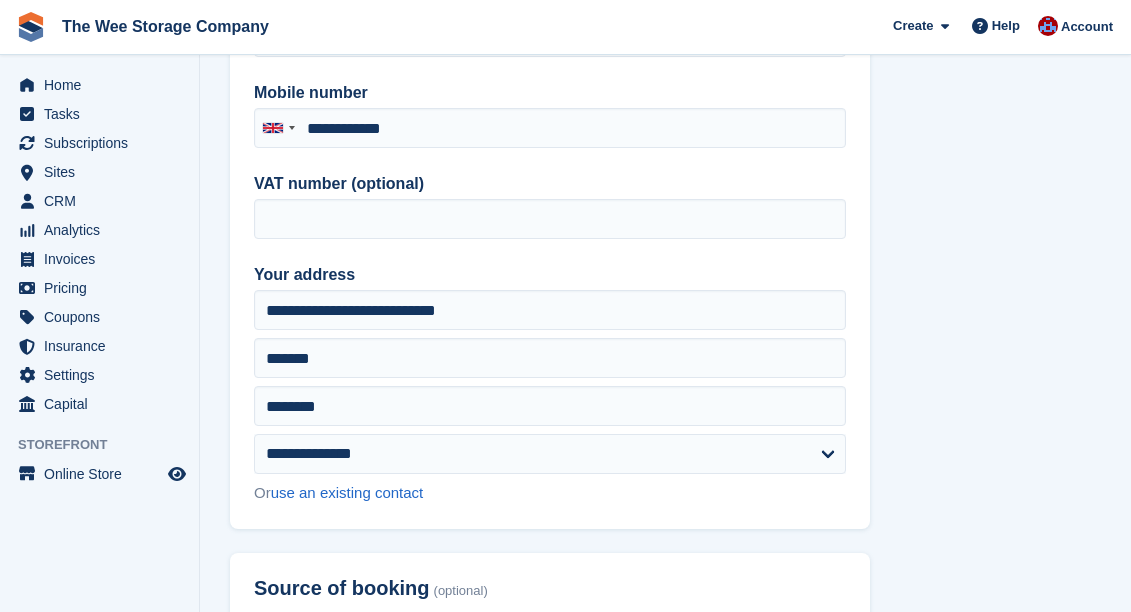 scroll, scrollTop: 605, scrollLeft: 0, axis: vertical 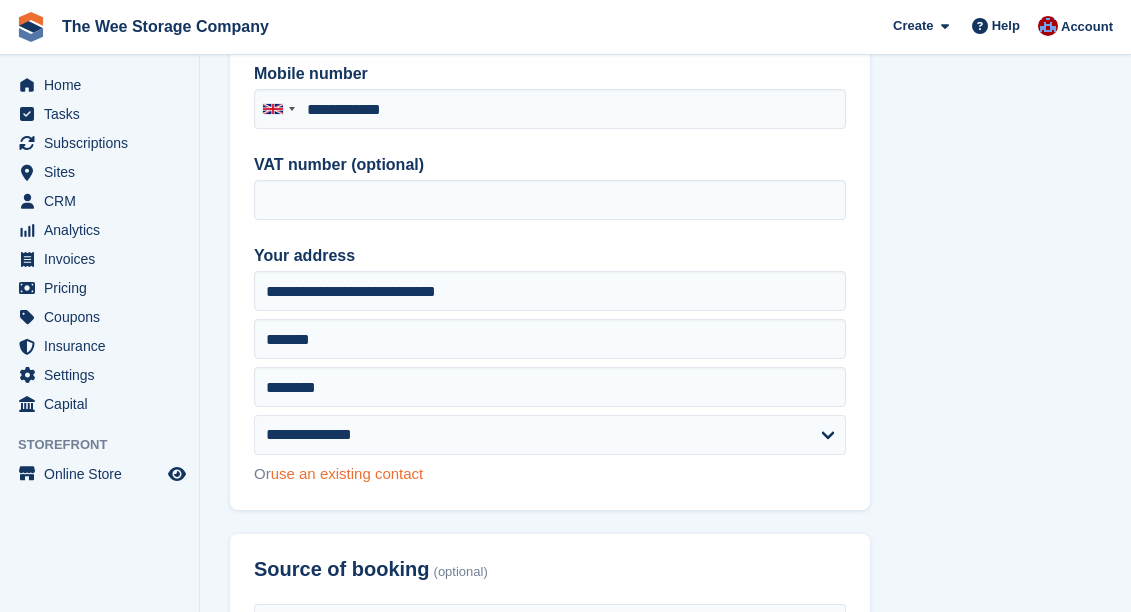 click on "use an existing contact" at bounding box center (347, 473) 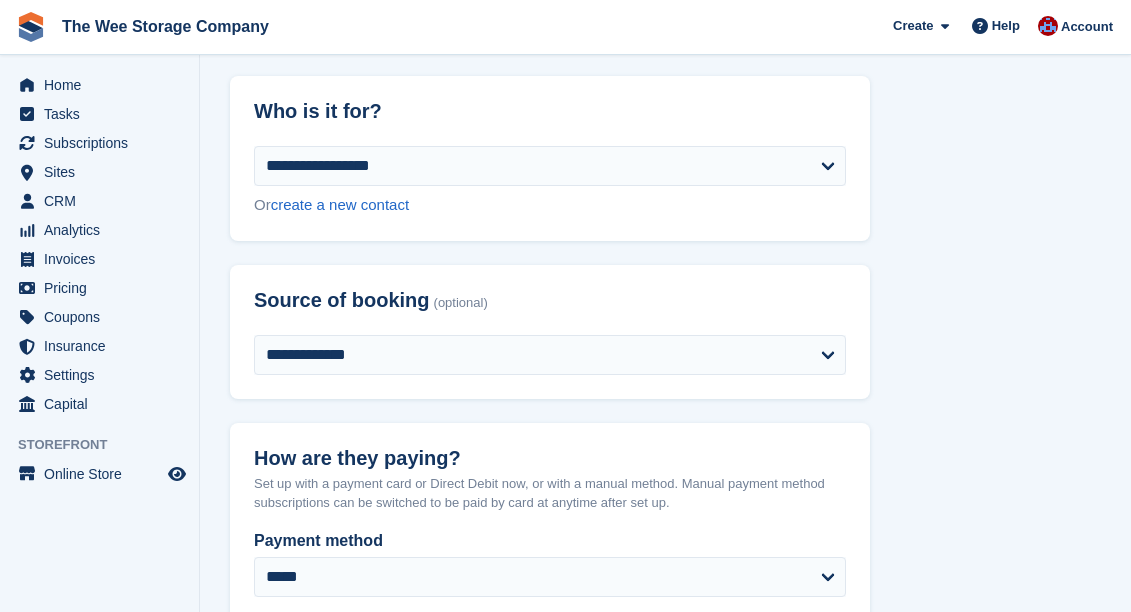 scroll, scrollTop: 0, scrollLeft: 0, axis: both 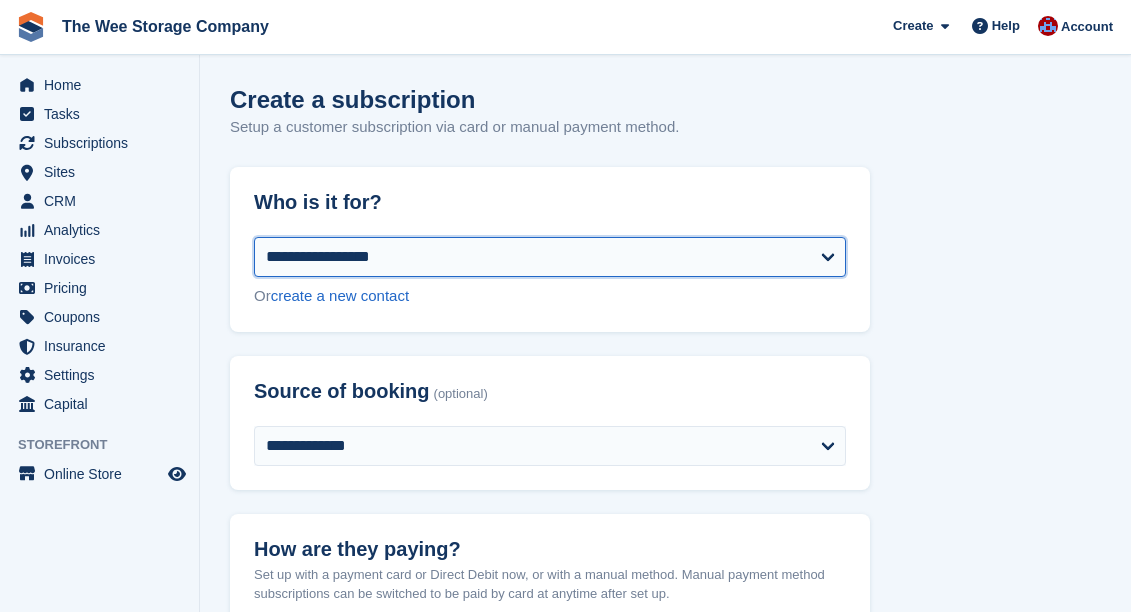 click on "**********" at bounding box center [550, 257] 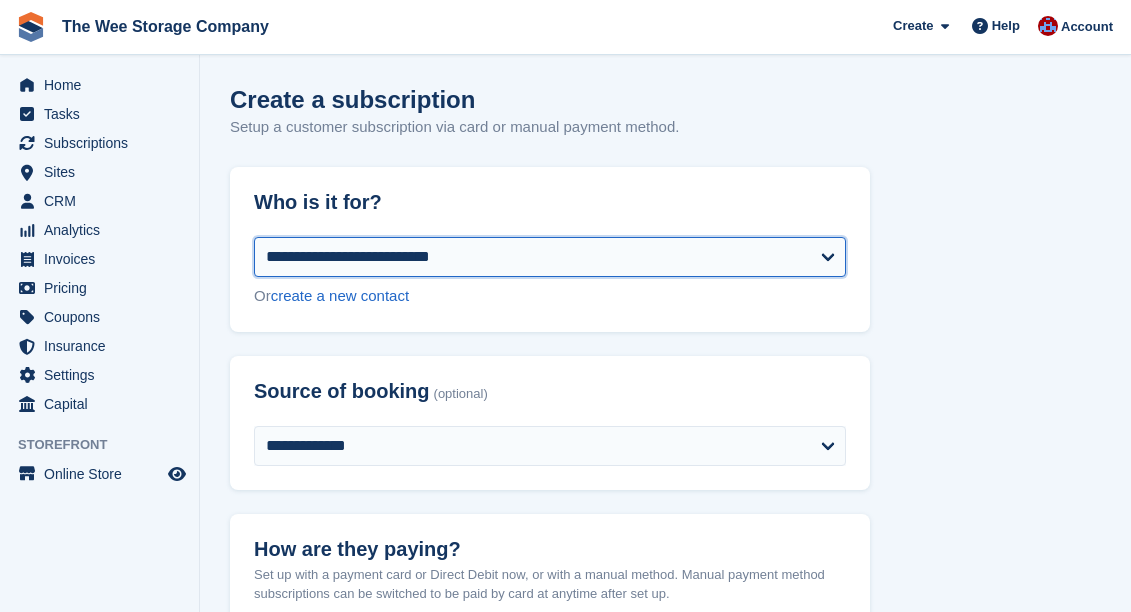 select on "*****" 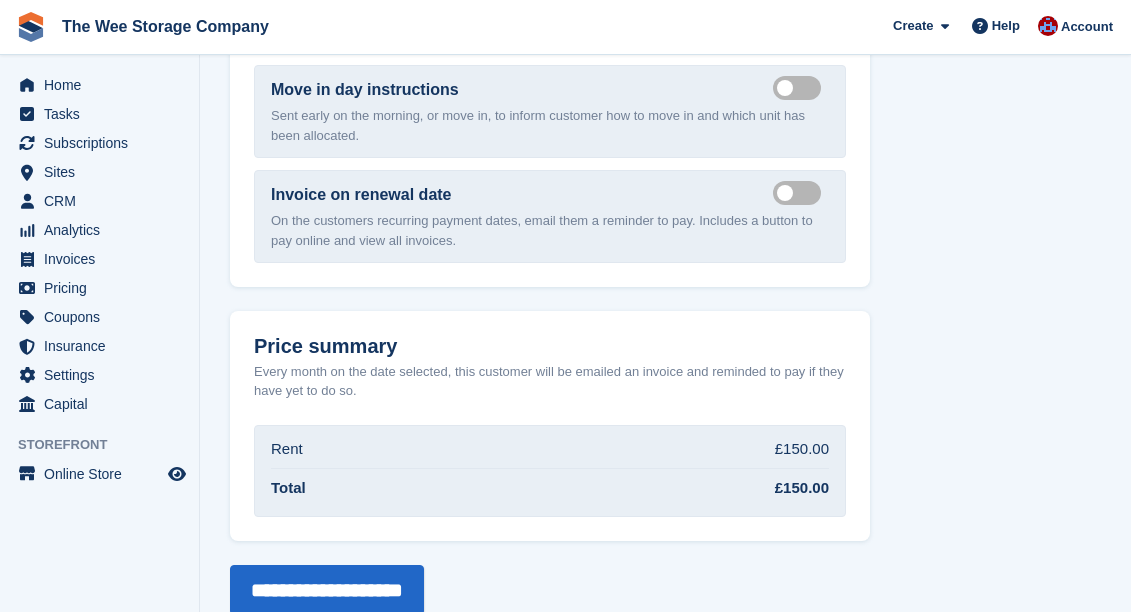 scroll, scrollTop: 2959, scrollLeft: 0, axis: vertical 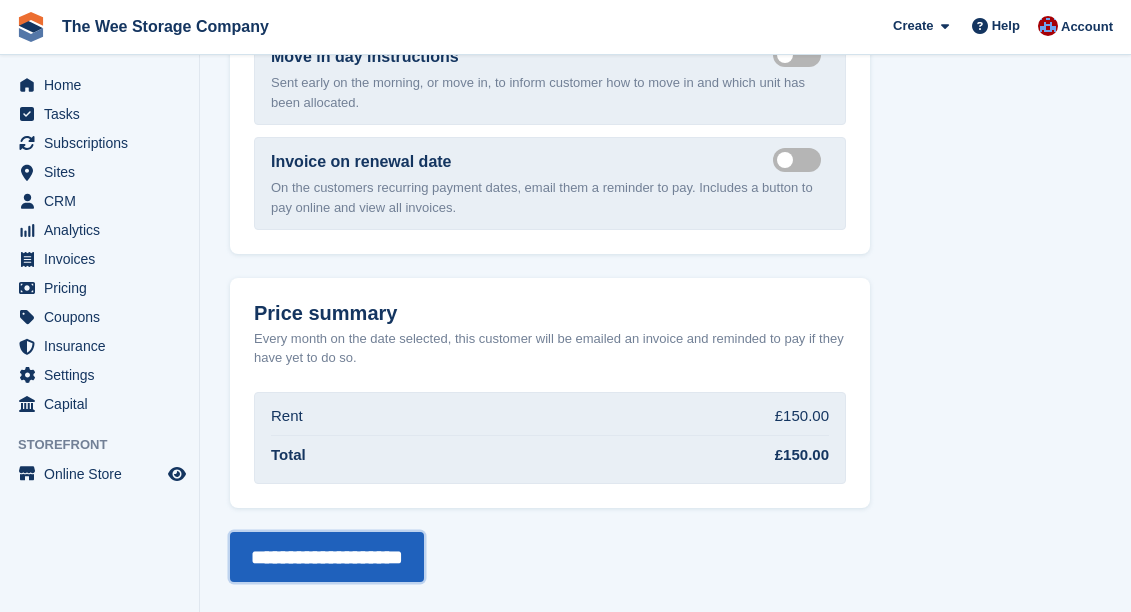 click on "**********" at bounding box center (327, 557) 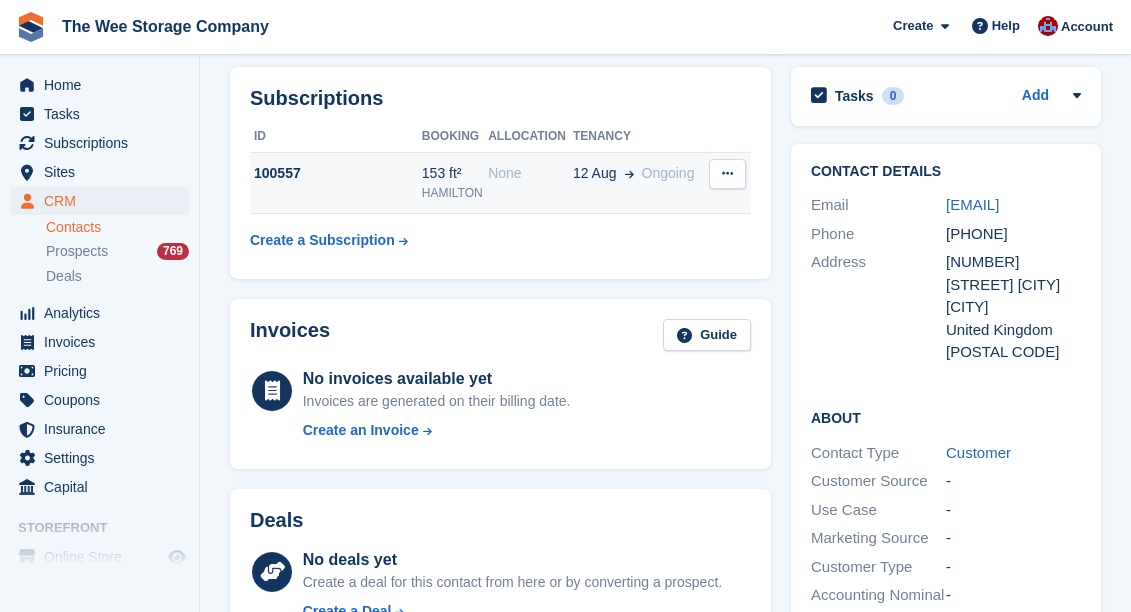 scroll, scrollTop: 257, scrollLeft: 0, axis: vertical 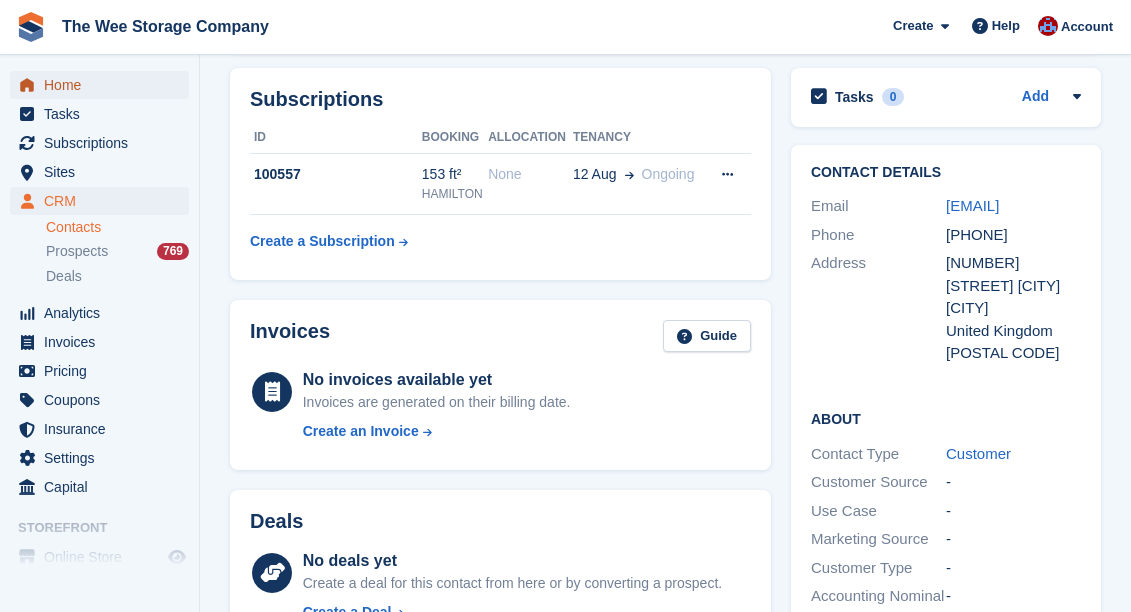 click on "Home" at bounding box center [104, 85] 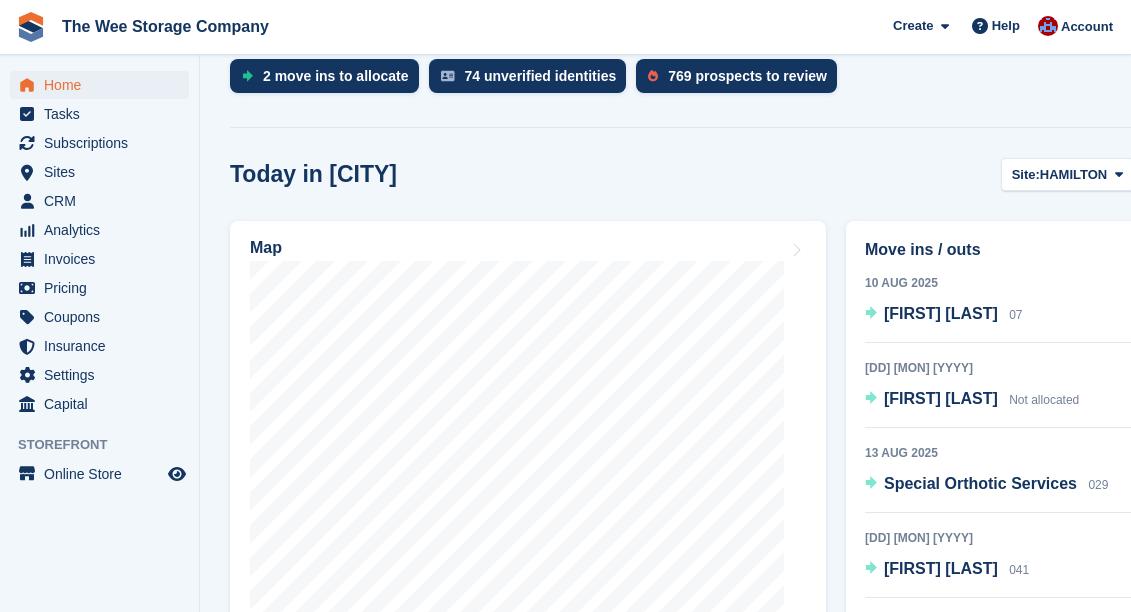 scroll, scrollTop: 629, scrollLeft: 0, axis: vertical 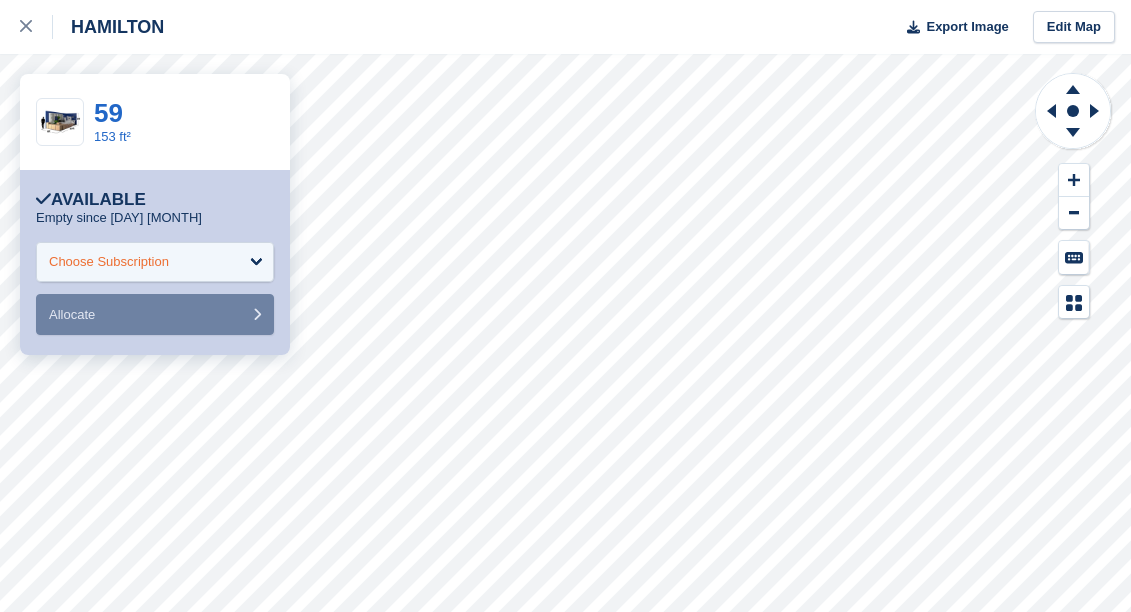 click on "Choose Subscription" at bounding box center [109, 262] 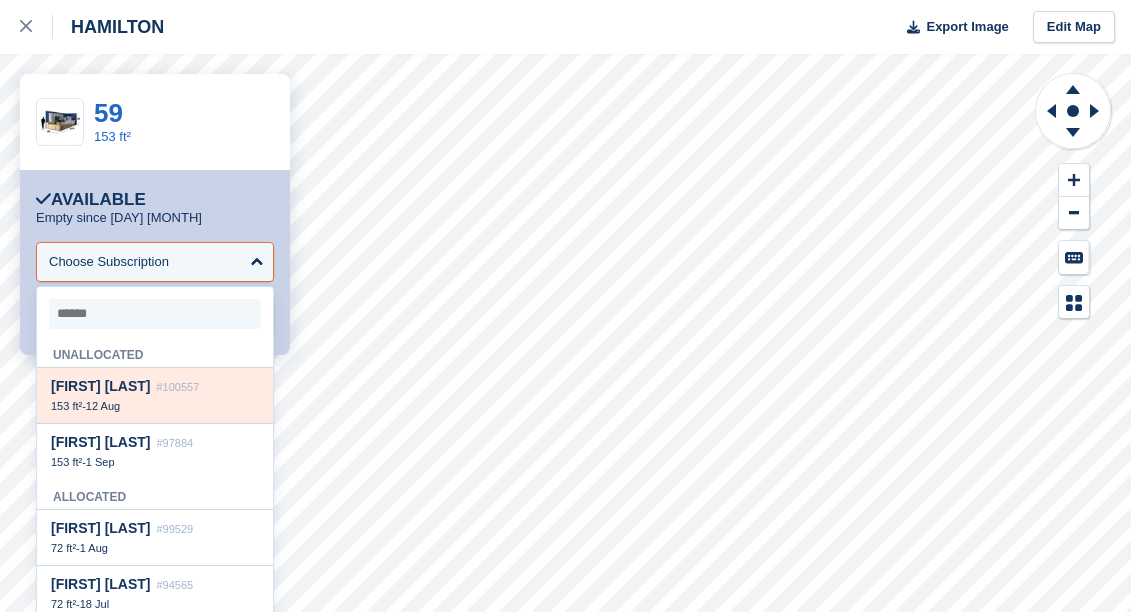 click on "12 Aug" at bounding box center (103, 406) 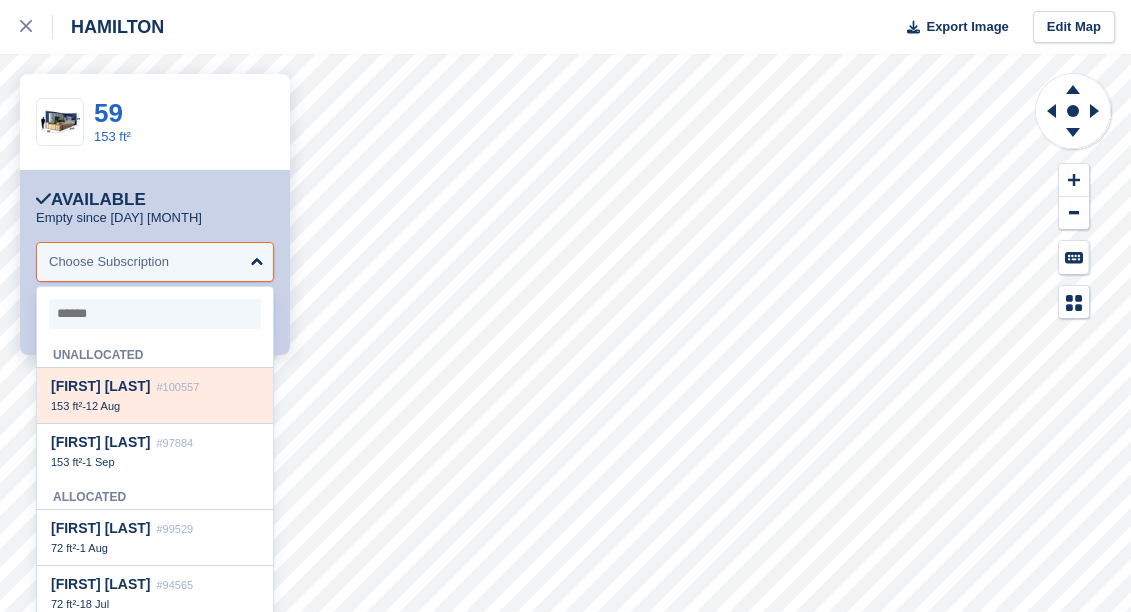 select on "******" 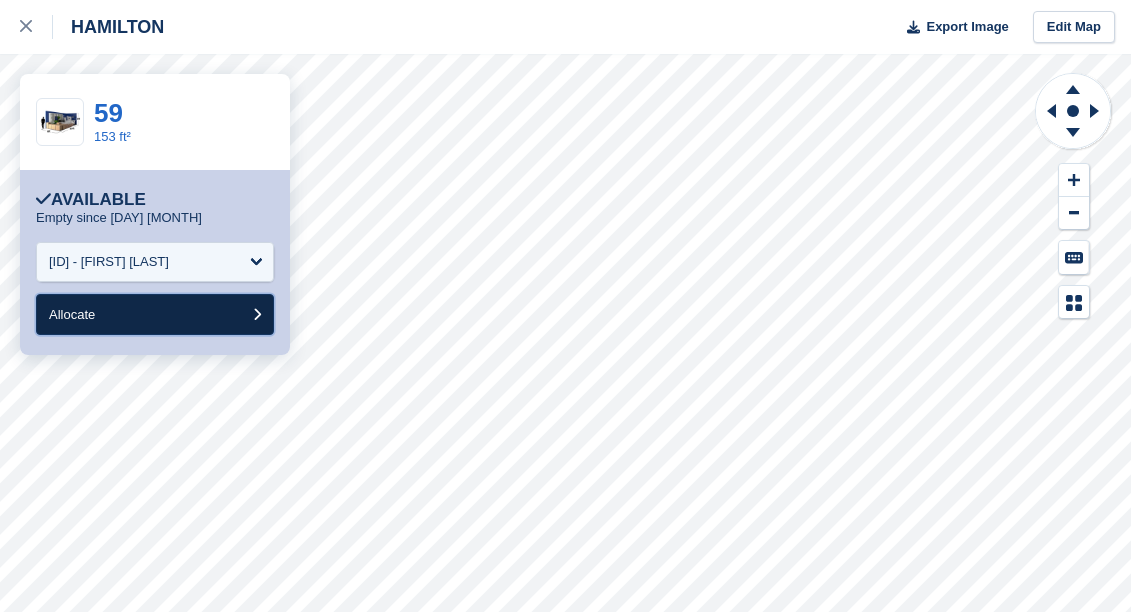 click on "Allocate" at bounding box center [155, 314] 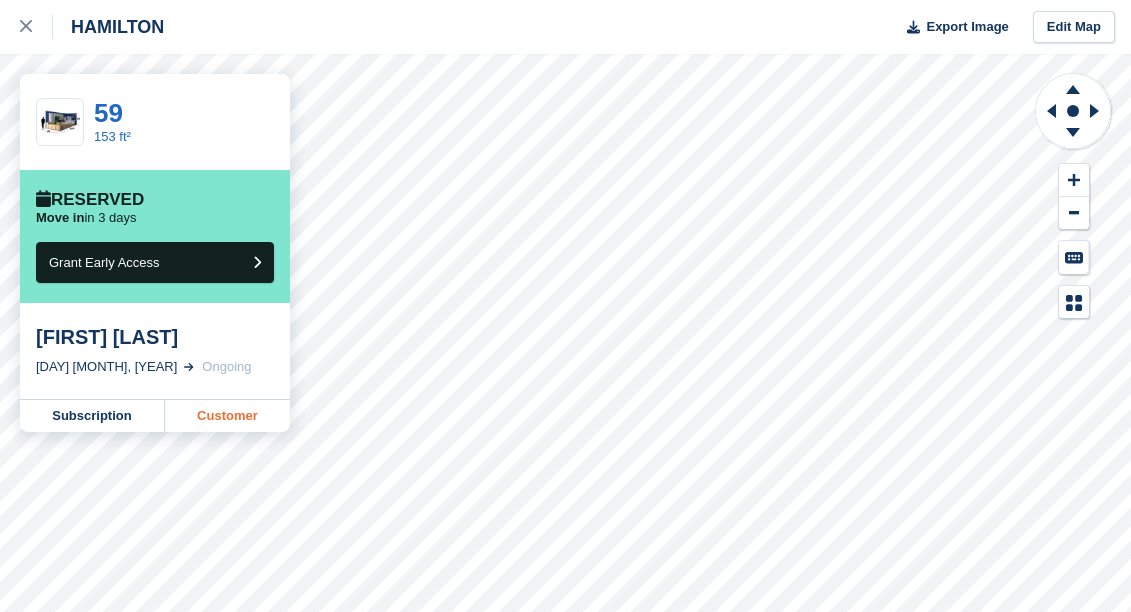 click on "Customer" at bounding box center (227, 416) 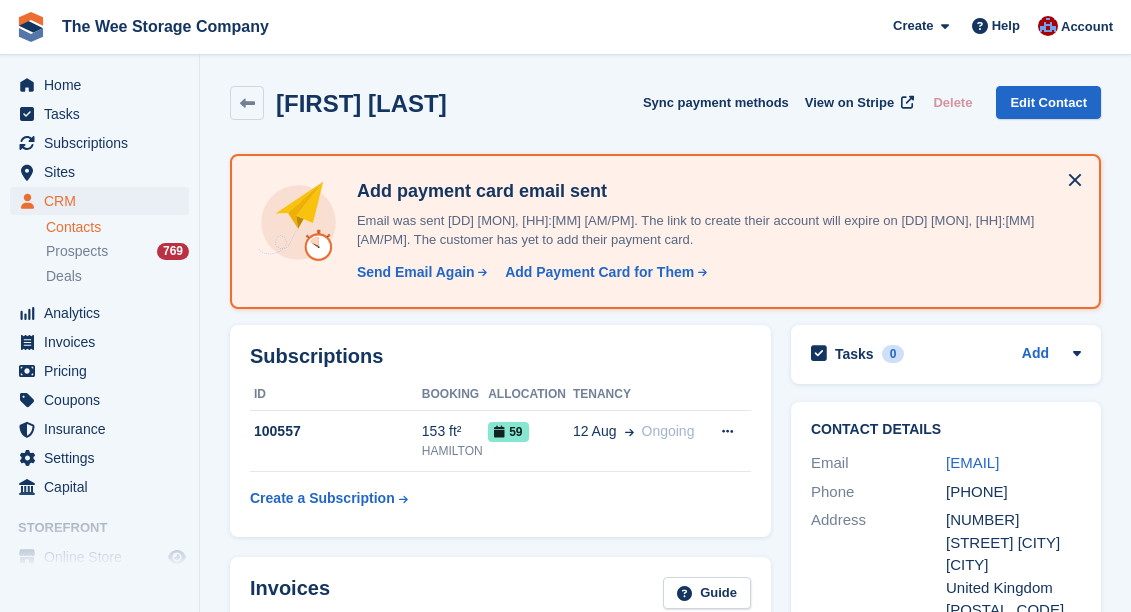 scroll, scrollTop: 0, scrollLeft: 0, axis: both 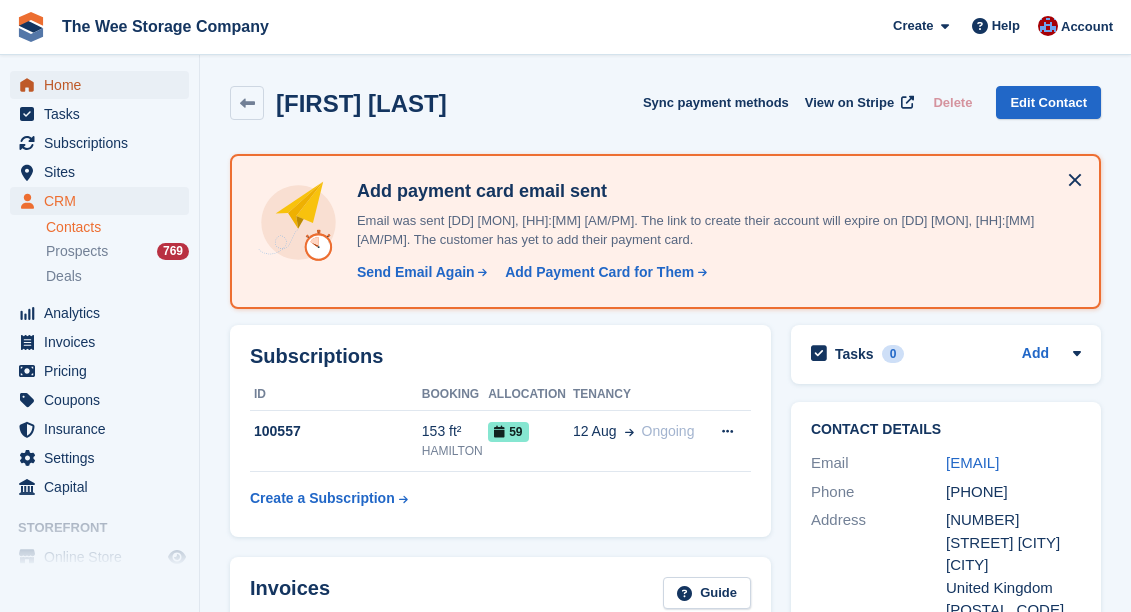 click on "Home" at bounding box center (104, 85) 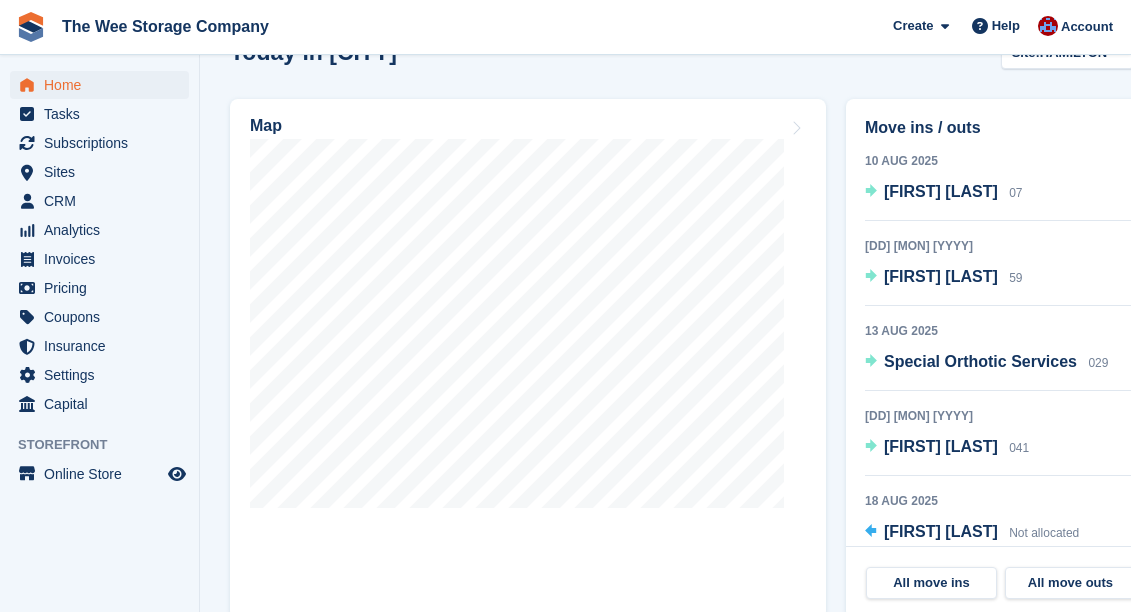 scroll, scrollTop: 732, scrollLeft: 0, axis: vertical 